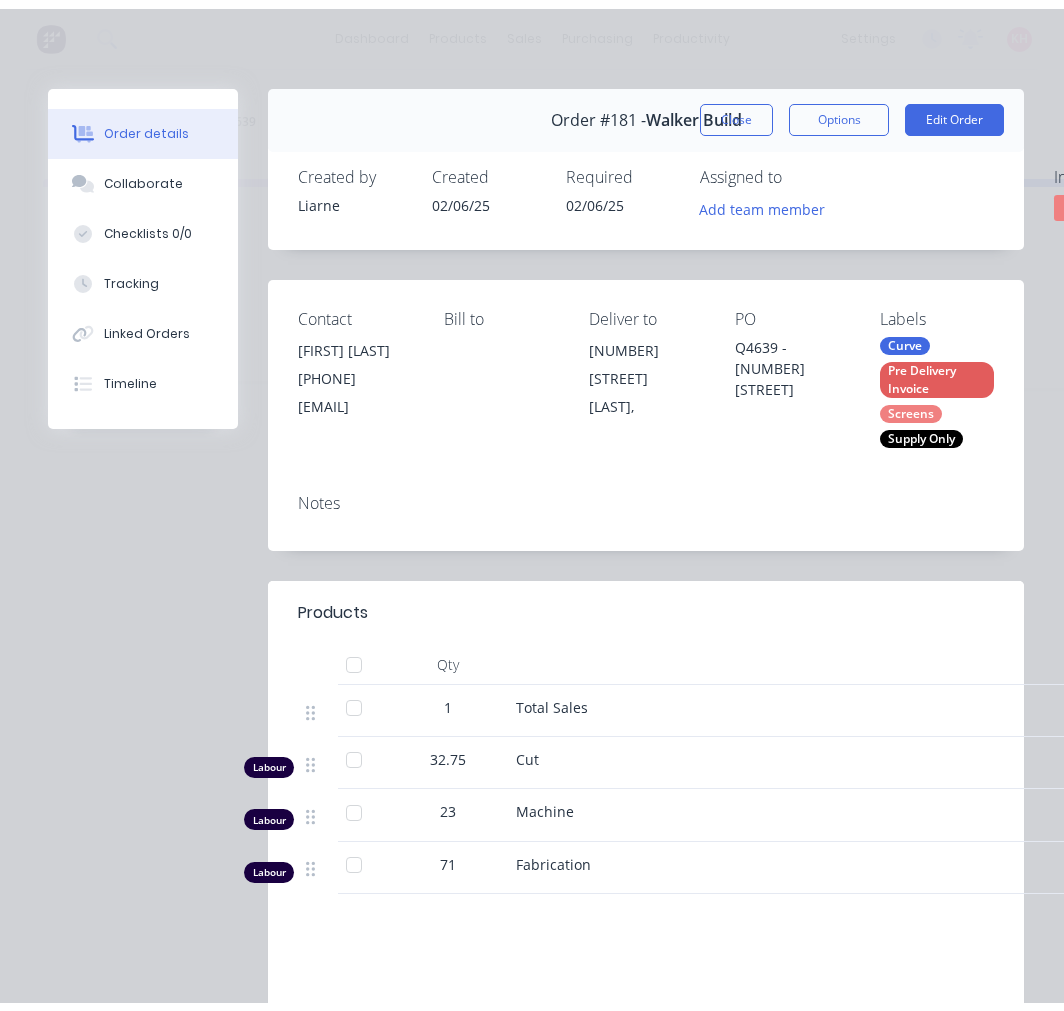 scroll, scrollTop: 0, scrollLeft: 0, axis: both 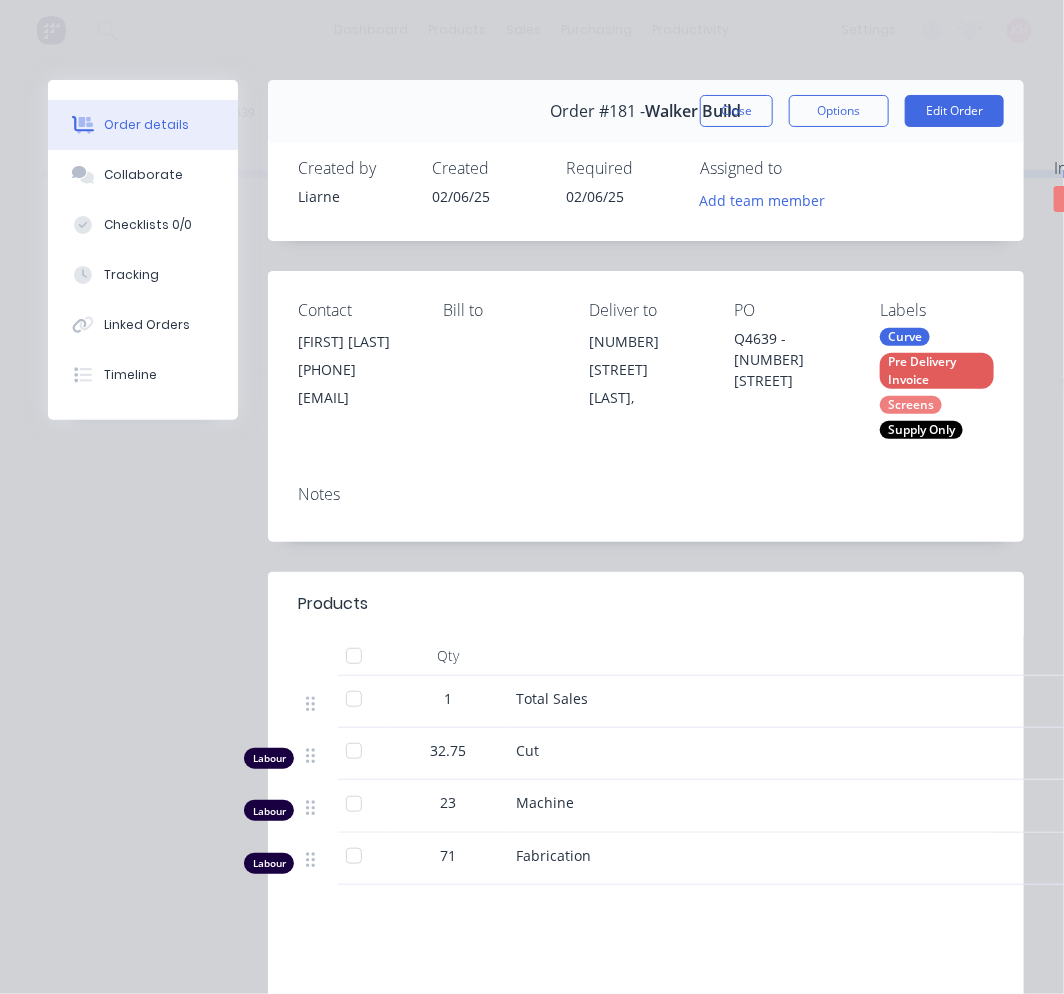 drag, startPoint x: 712, startPoint y: 110, endPoint x: 704, endPoint y: 122, distance: 14.422205 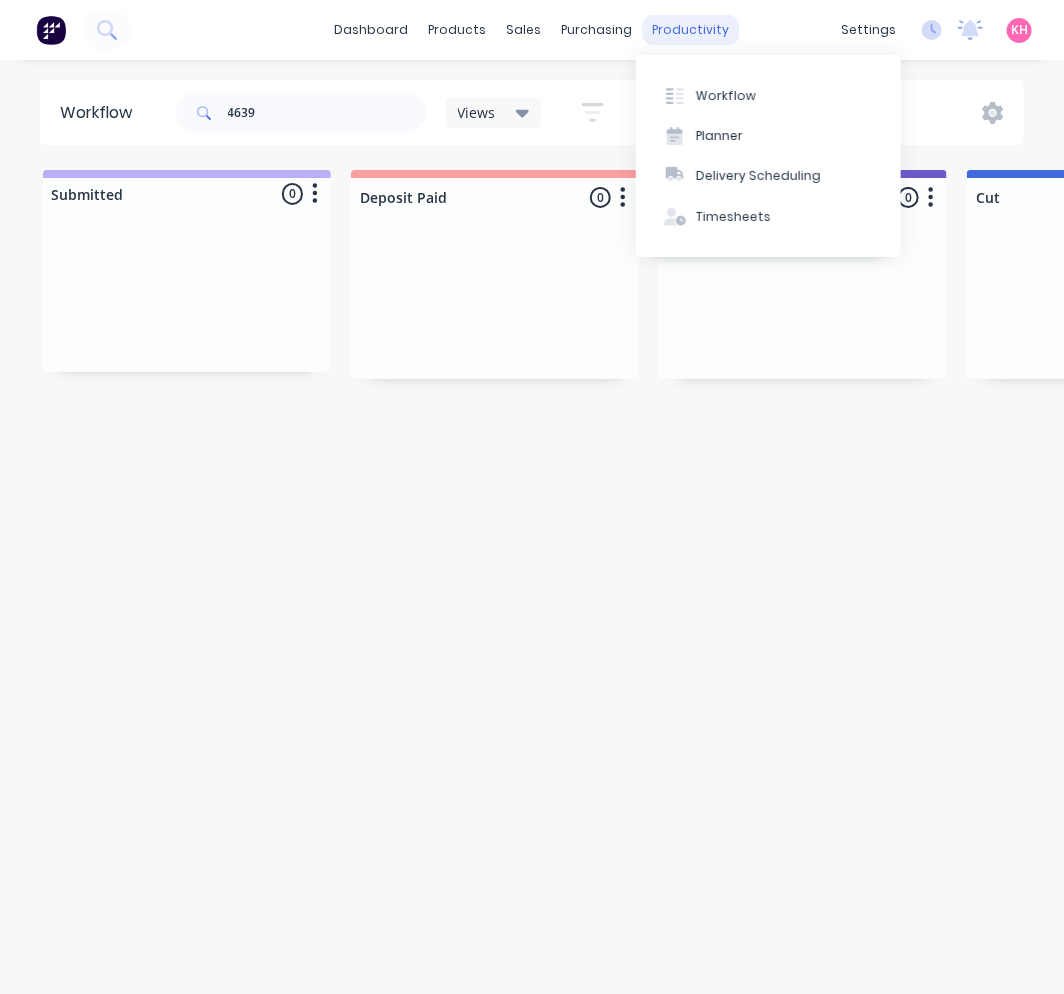 click on "productivity" at bounding box center [691, 30] 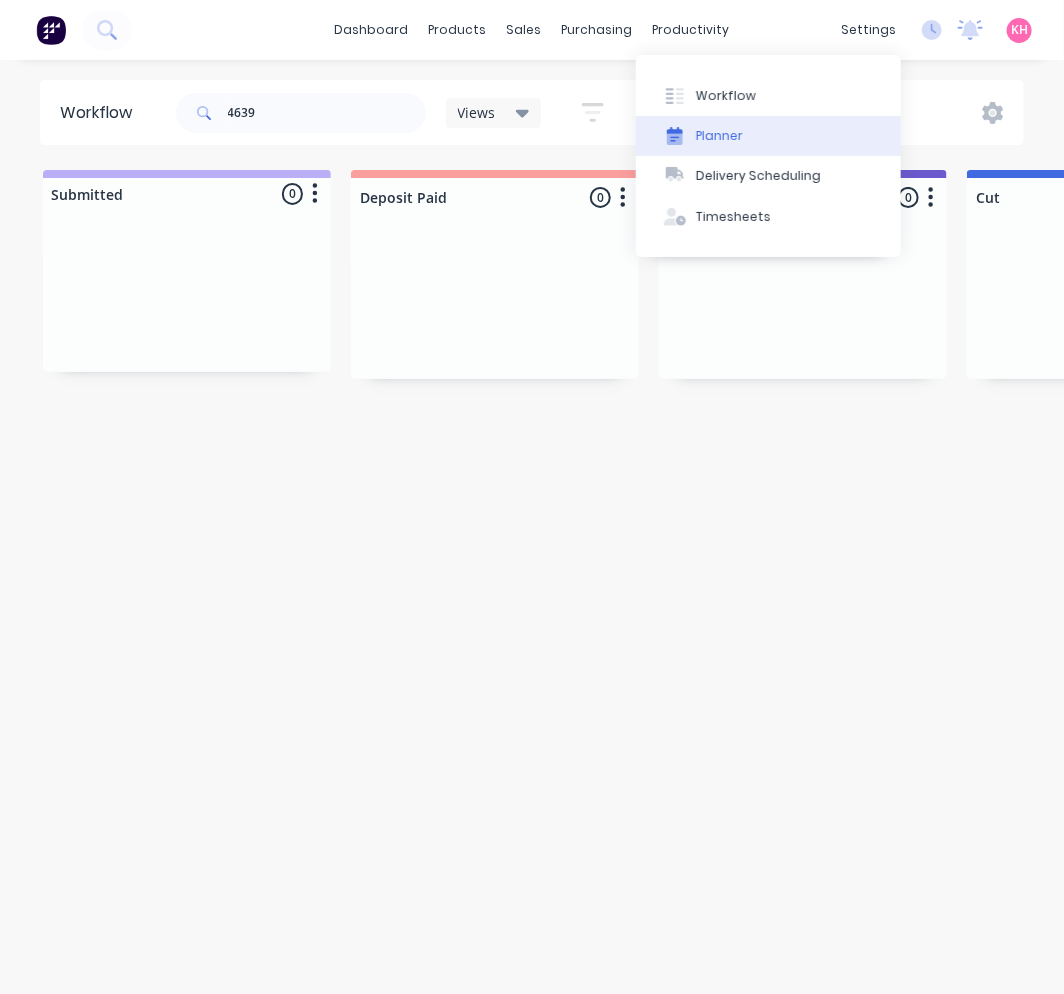 click on "Planner" at bounding box center (768, 136) 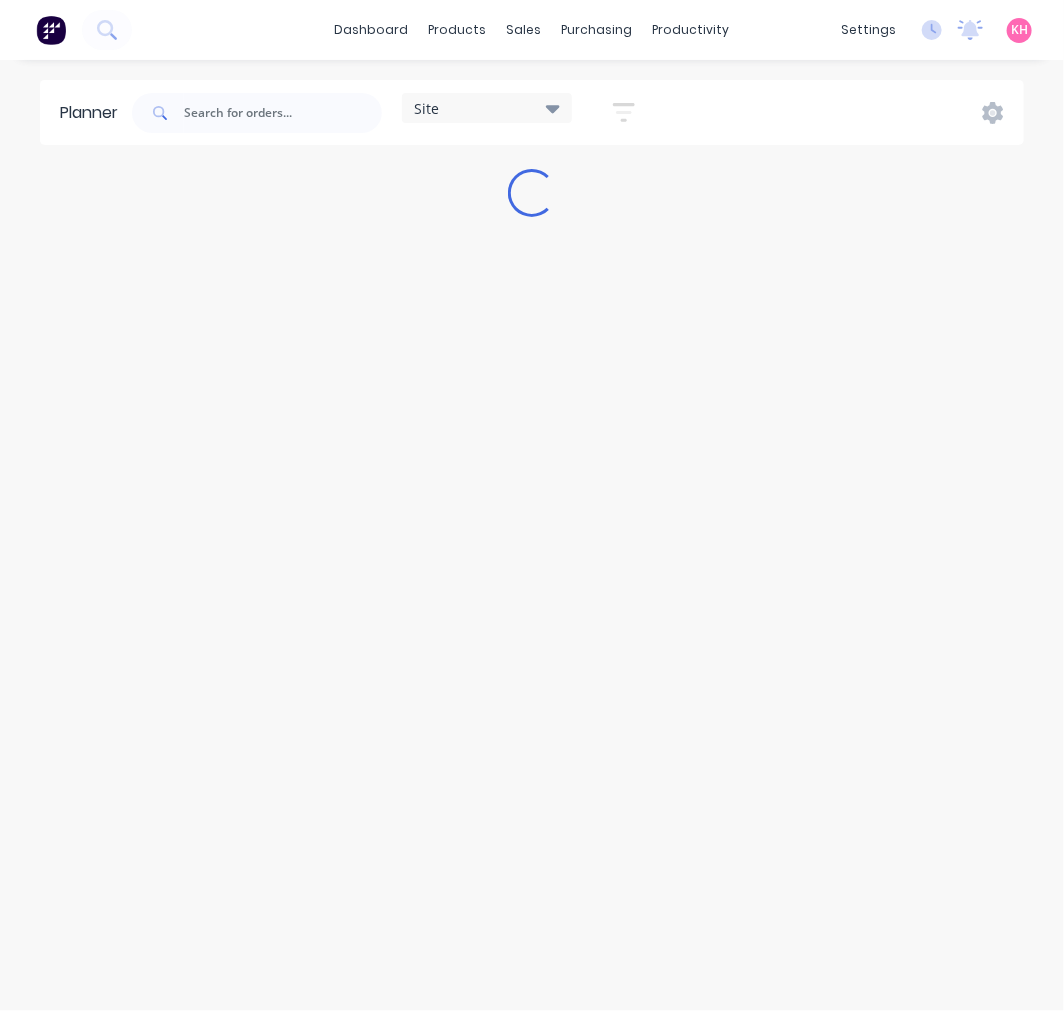 type on "4964" 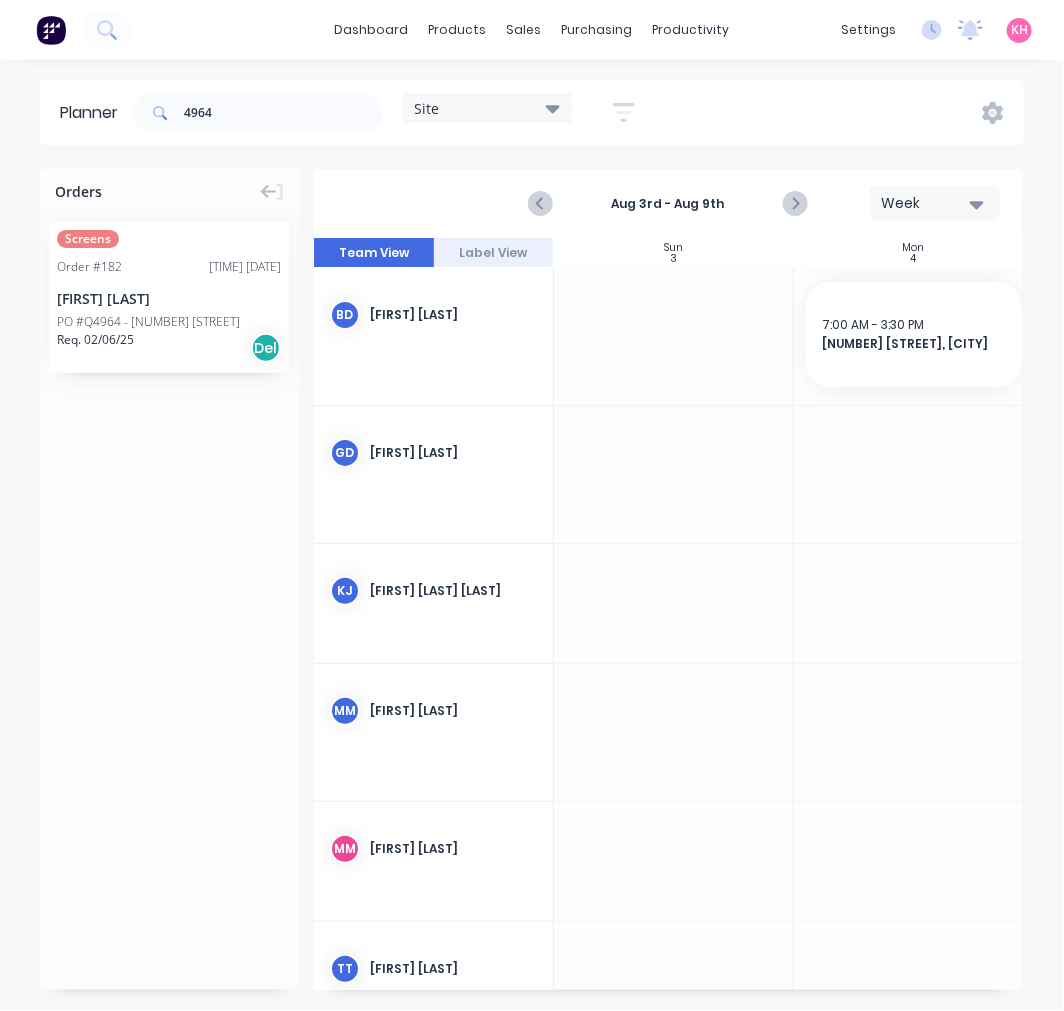 scroll, scrollTop: 0, scrollLeft: 1, axis: horizontal 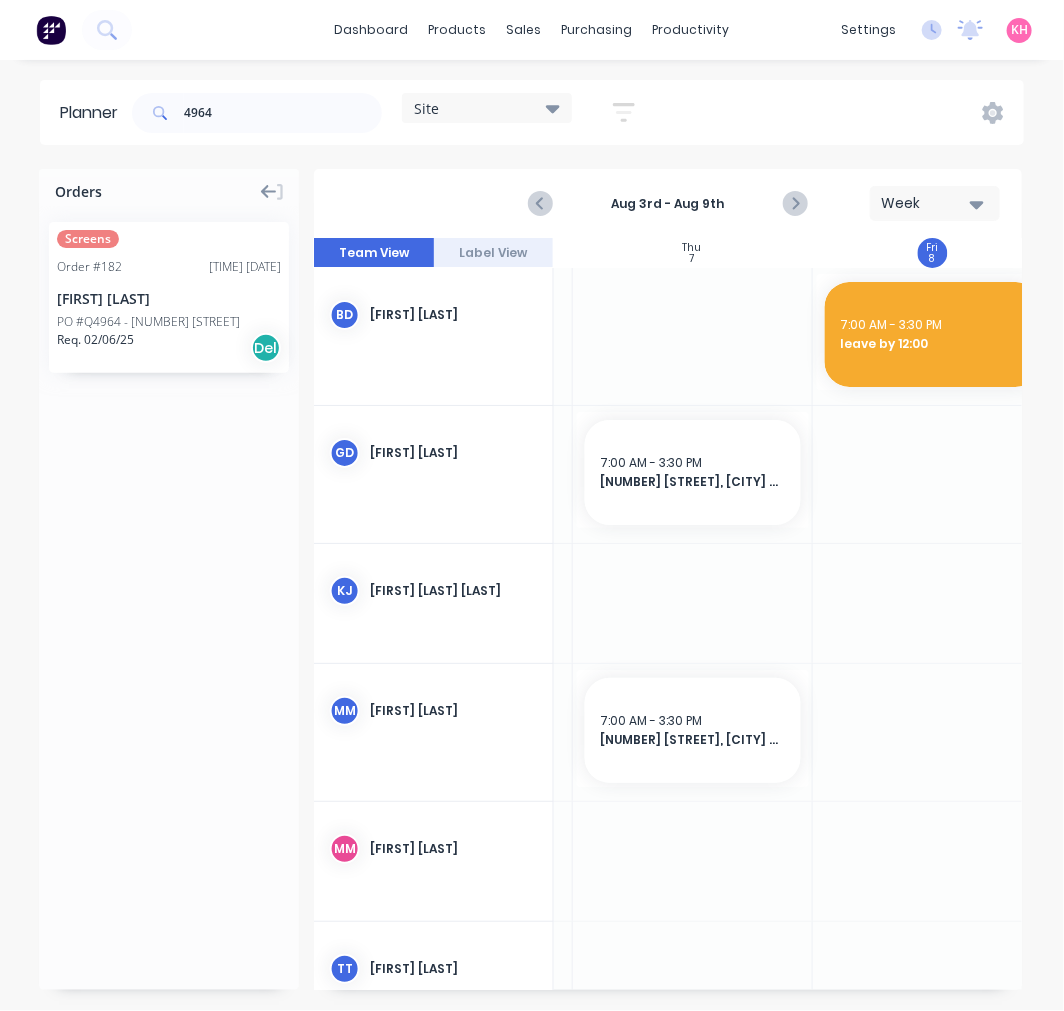 click 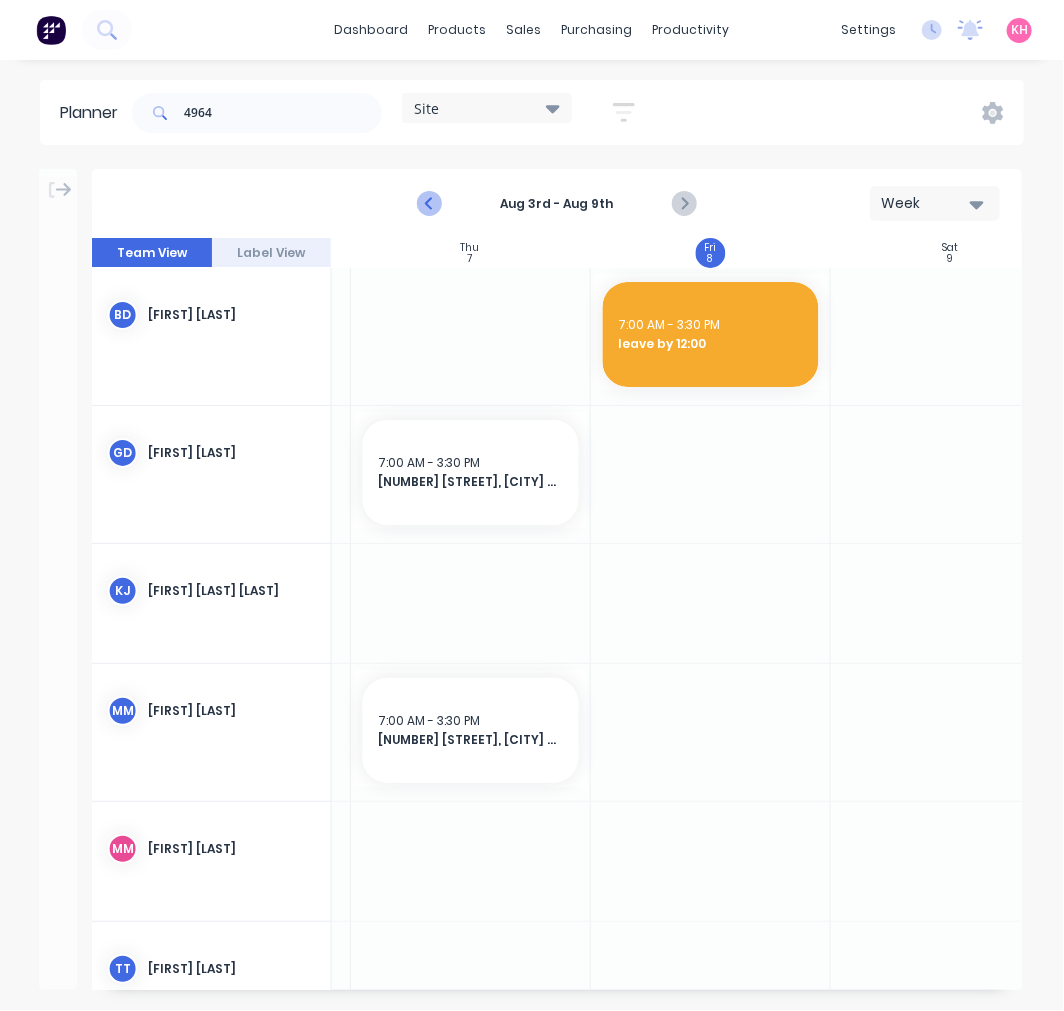 click at bounding box center (430, 204) 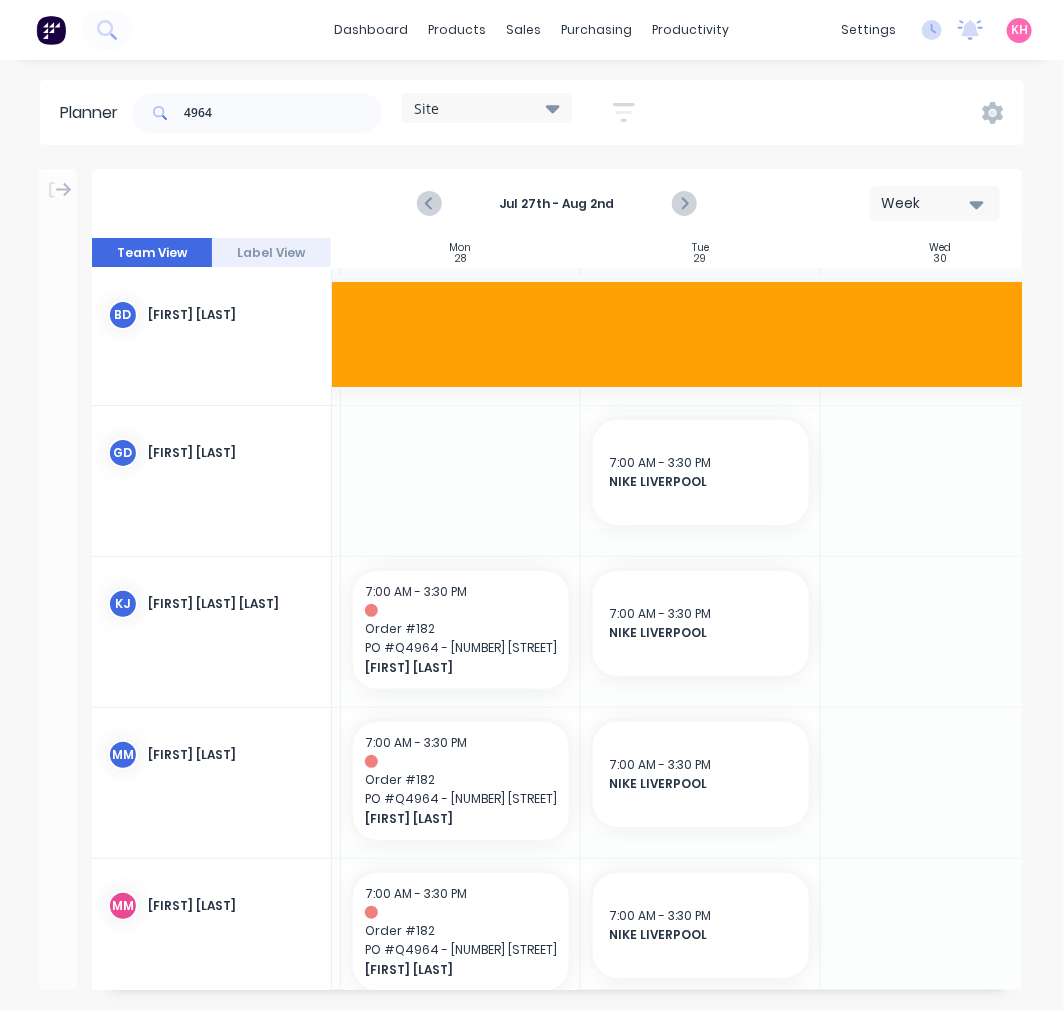 scroll, scrollTop: 0, scrollLeft: 241, axis: horizontal 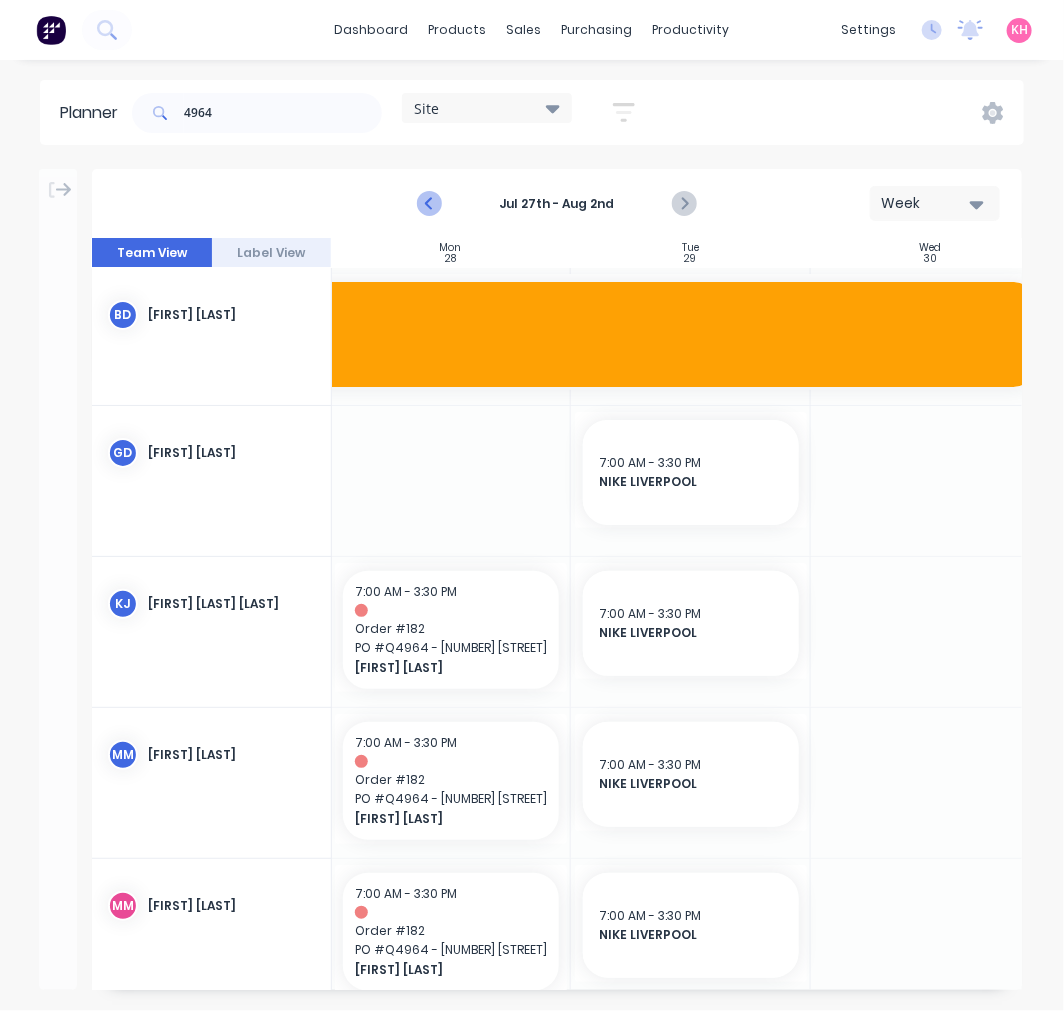 click at bounding box center [430, 204] 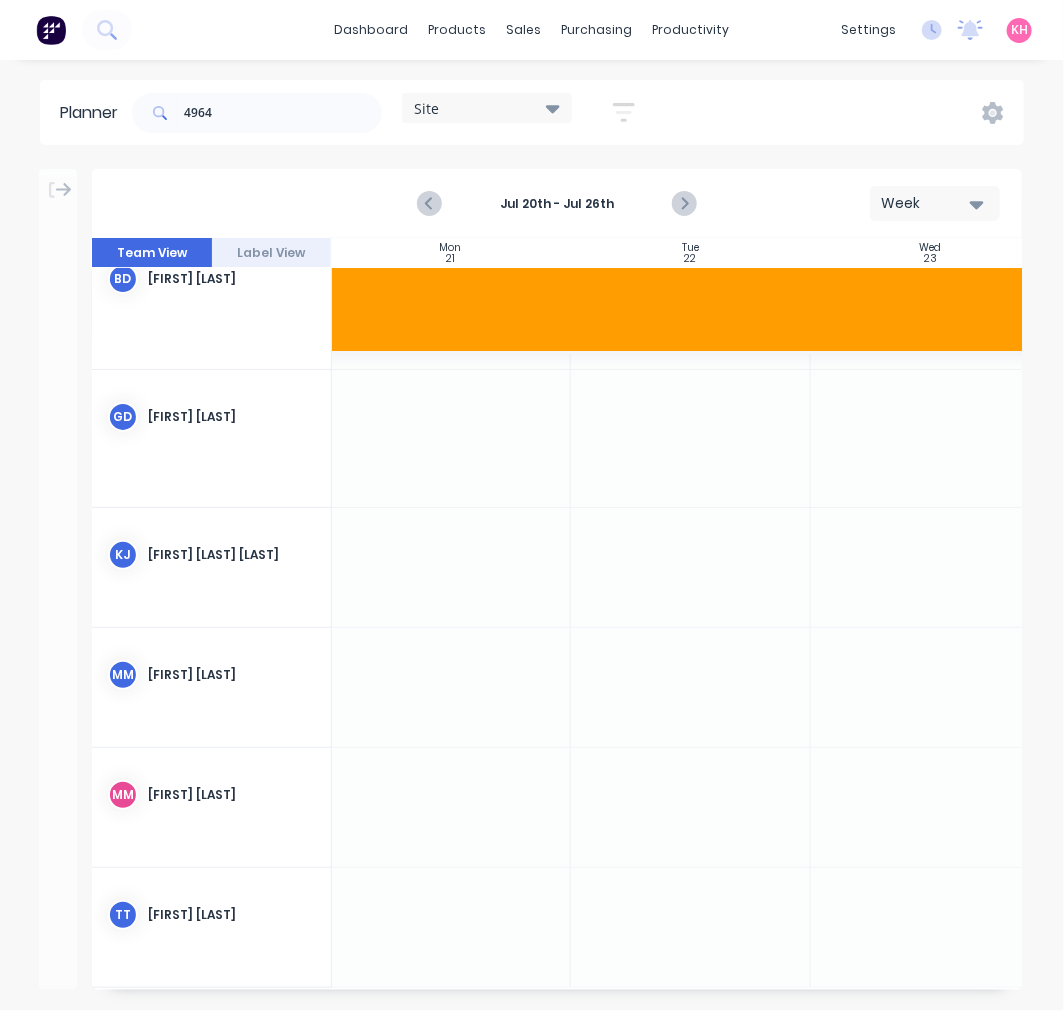 scroll, scrollTop: 56, scrollLeft: 241, axis: both 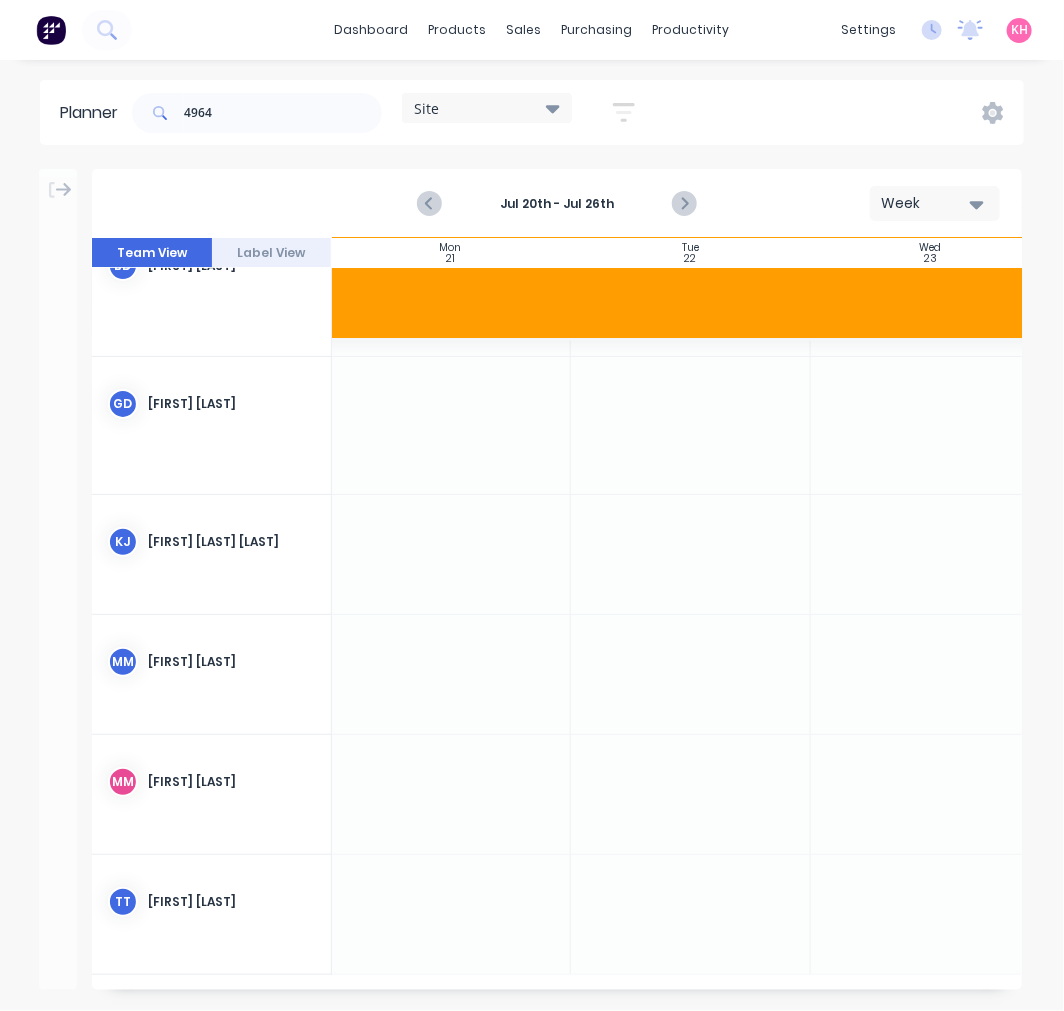 click on "Sun 20 Sunday, July 20, 2025 Mon 21 Monday, July 21, 2025 Tue 22 Tuesday, July 22, 2025 Wed 23 Wednesday, July 23, 2025 Thu 24 Thursday, July 24, 2025 Fri 25 Friday, July 25, 2025 Sat 26 Saturday, July 26, 2025 BD Bryce Daniels GD Glen Dayznaya KJ Kwan Shing Jim MM Marcus Malandin MM Mason Mcnamara TT Tristan Travis 7:00 AM - 3:30 PM LEAVE - Bryce Daniels LEAVE LEAVE - Bryce Daniels, Start: Sunday, July 20, 2025, 7:00 AM, End: Saturday, July 26, 2025, 3:30 PM 7:00 AM - 3:30 PM Q3998 - 11 Beatty St, Balgowlah Heights Q3998 - 11 Beatty St, Balgowlah Heights Q3998 - 11 Beatty St, Balgowlah Heights, Start: Thursday, July 24, 2025, 7:00 AM, End: Thursday, July 24, 2025, 3:30 PM" at bounding box center (557, 614) 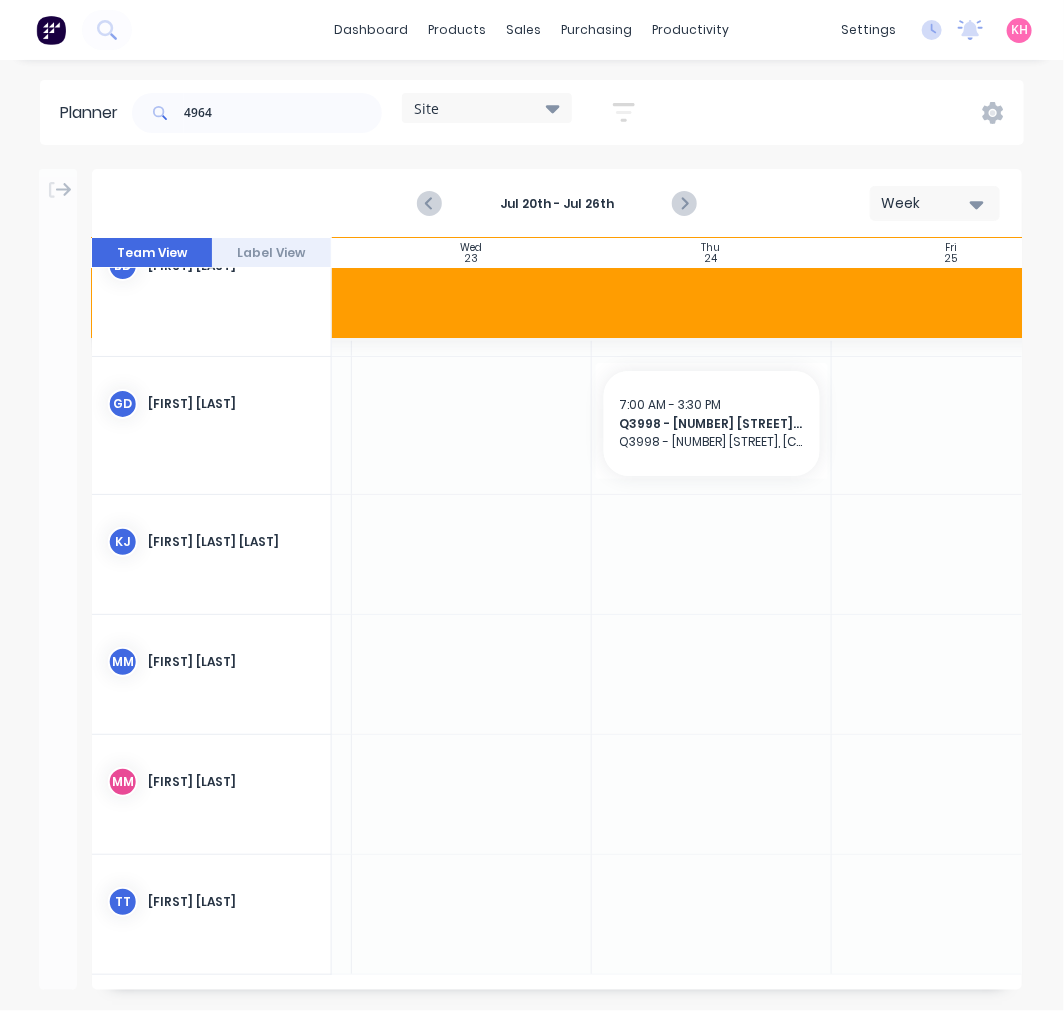 scroll, scrollTop: 56, scrollLeft: 687, axis: both 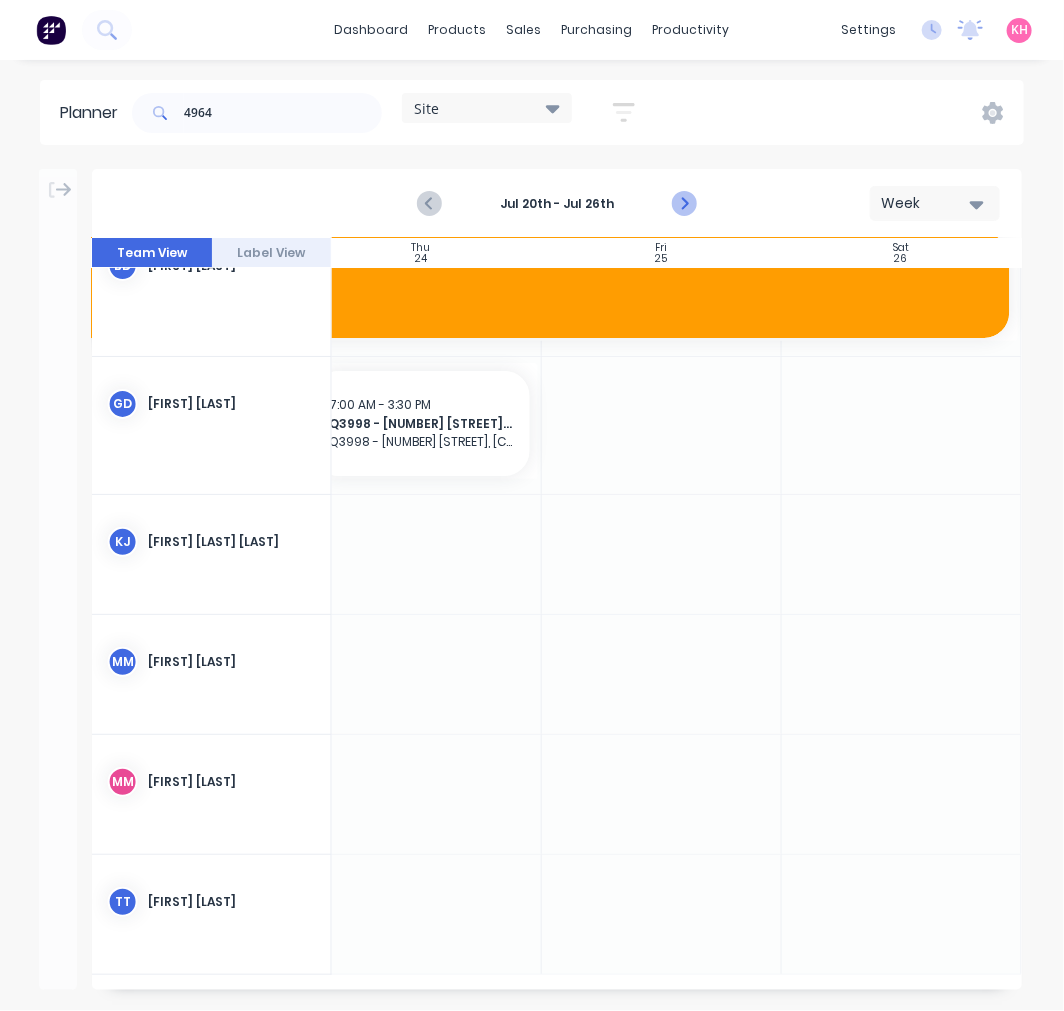 click 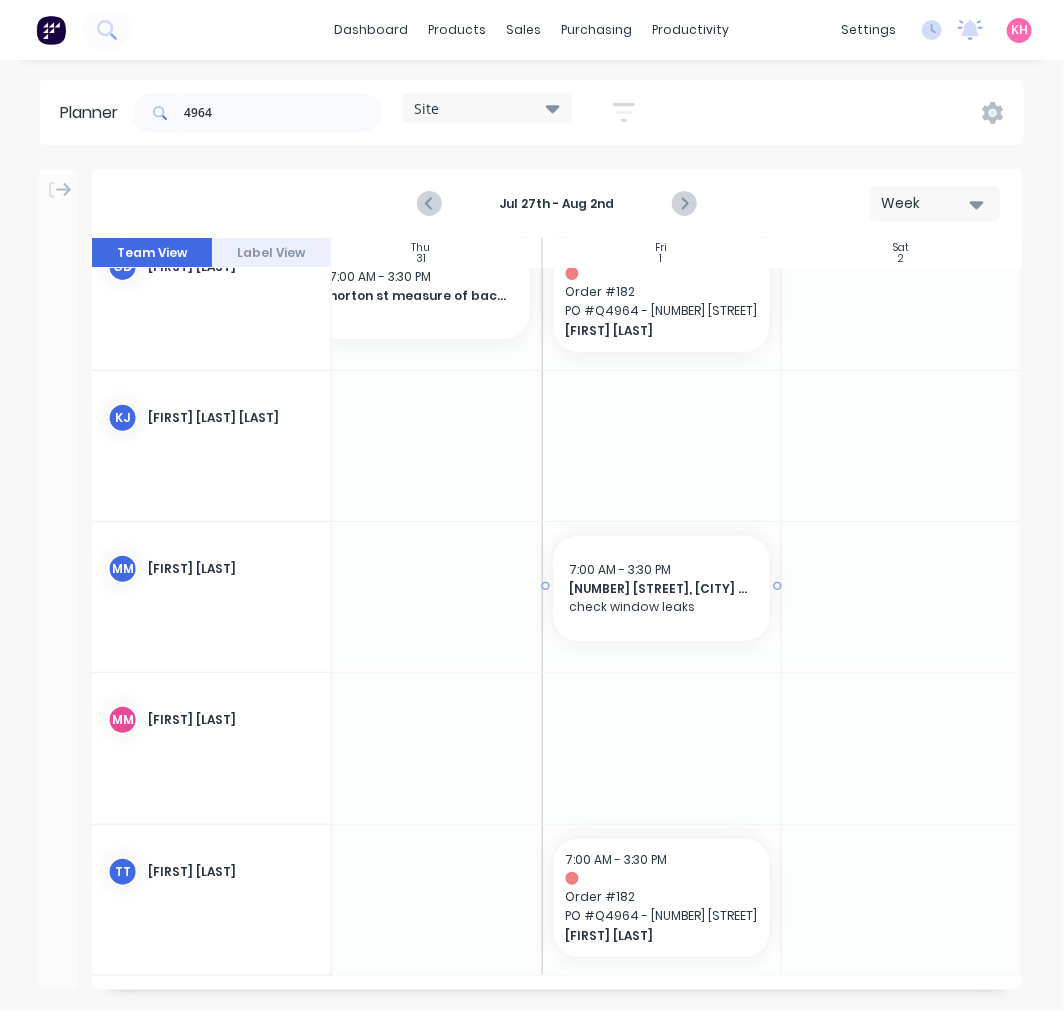 scroll, scrollTop: 0, scrollLeft: 997, axis: horizontal 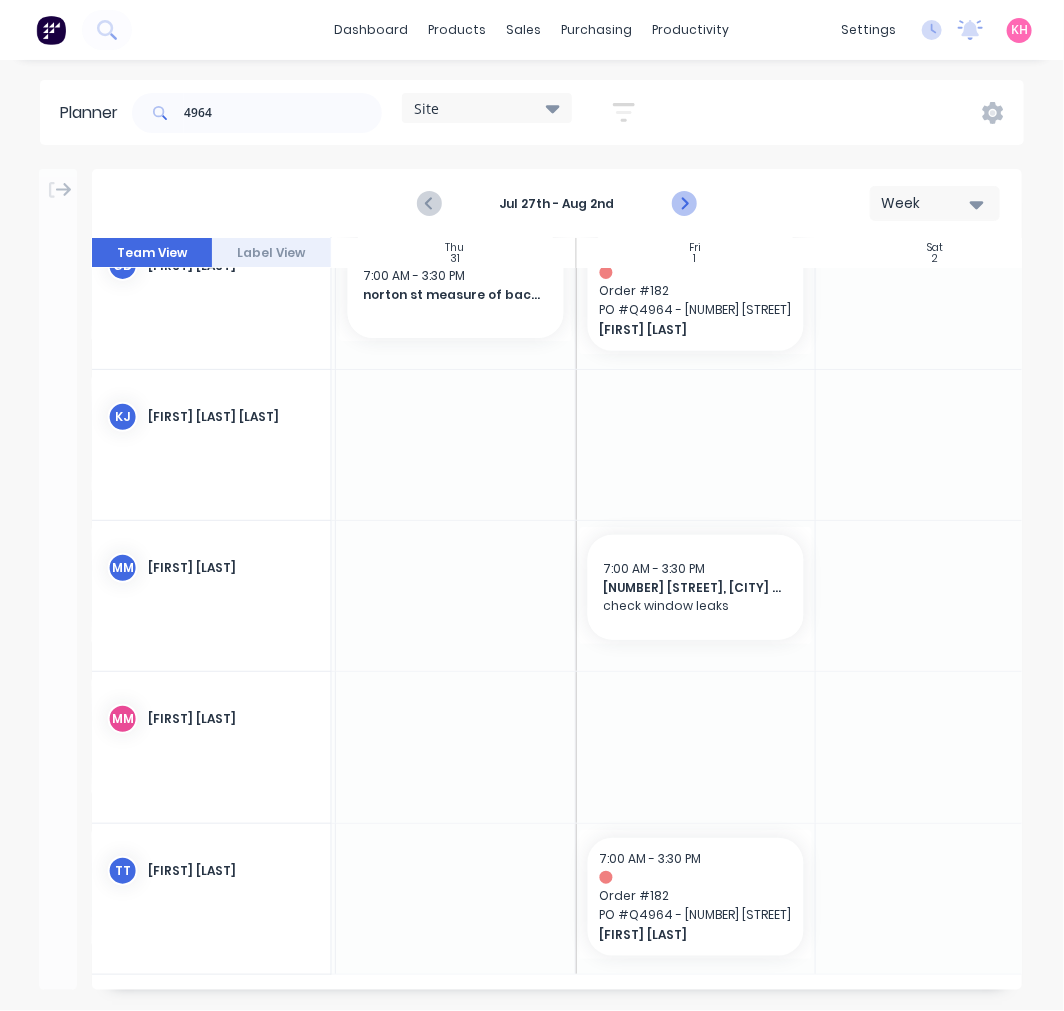 click 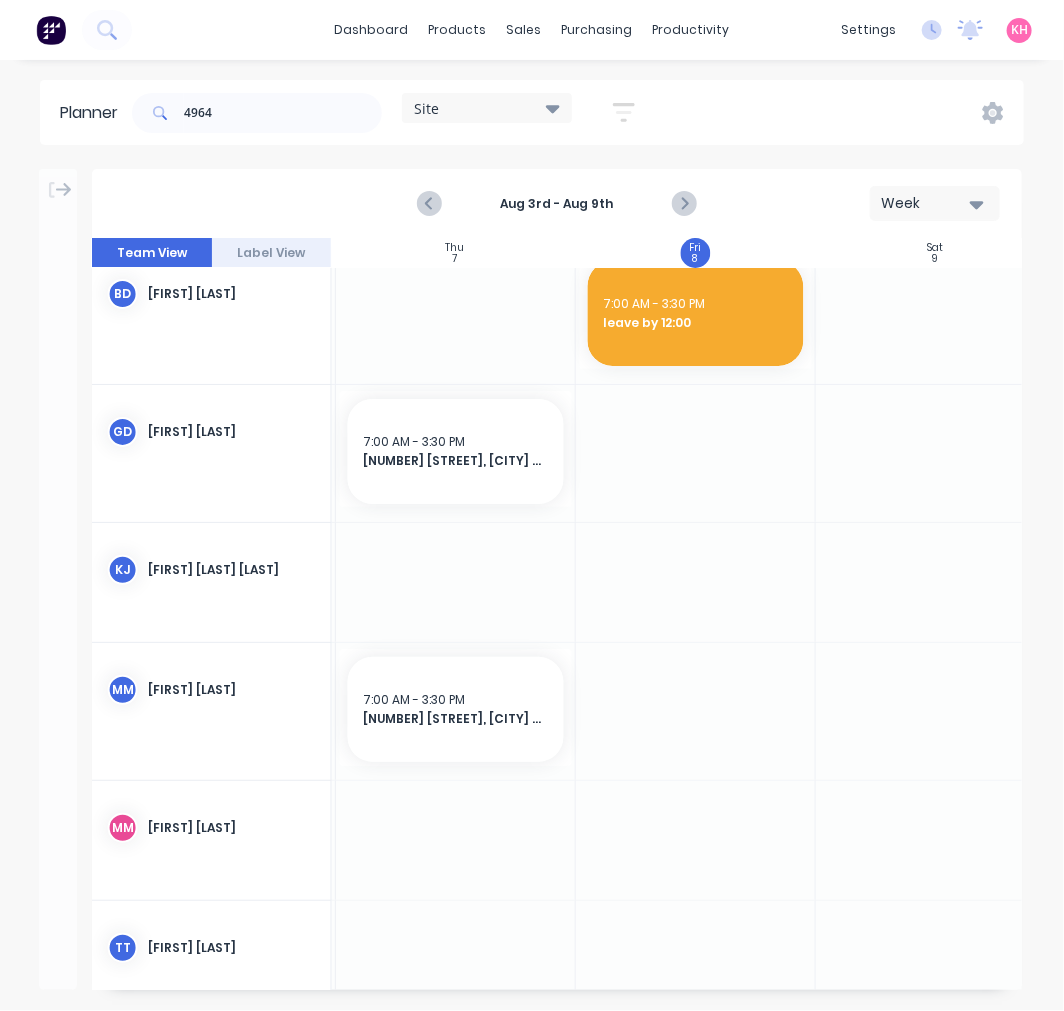 scroll, scrollTop: 0, scrollLeft: 956, axis: horizontal 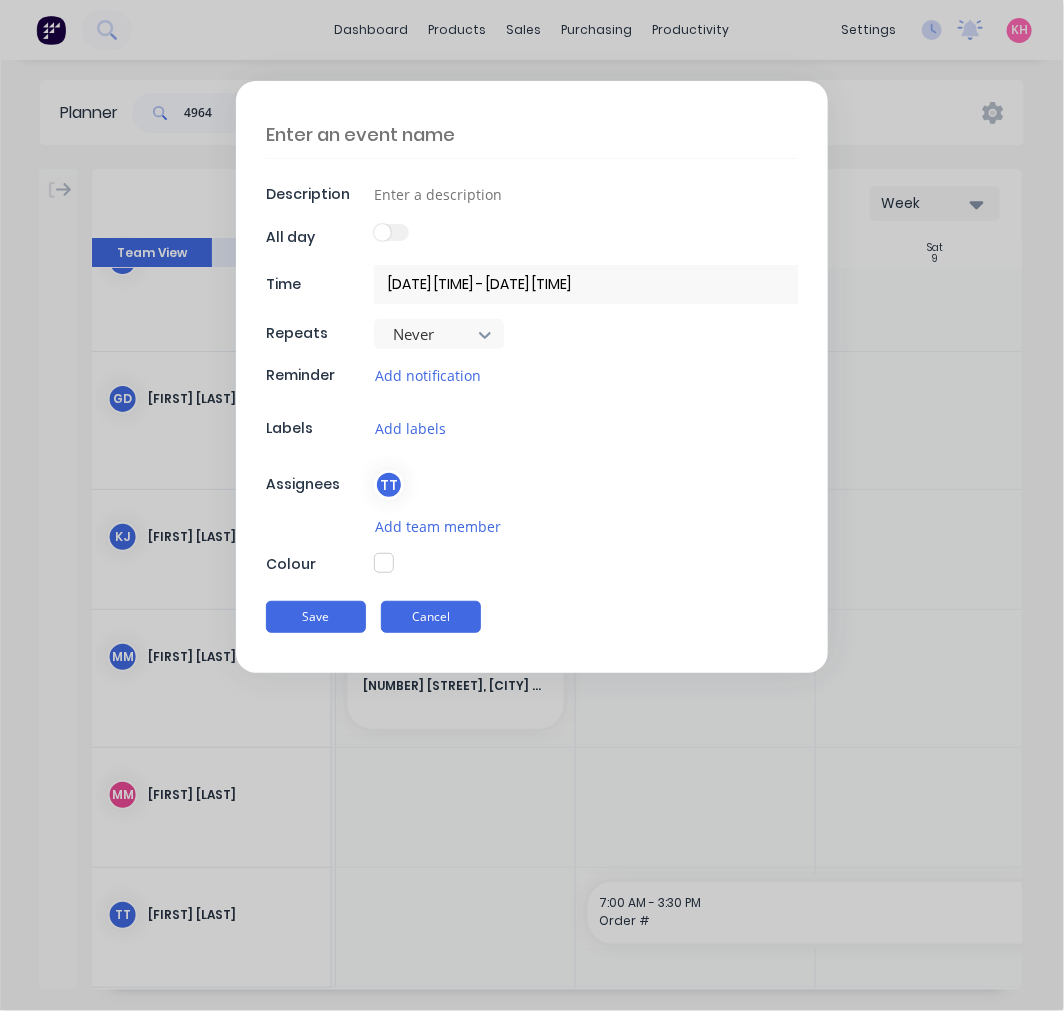 drag, startPoint x: 452, startPoint y: 608, endPoint x: 727, endPoint y: 820, distance: 347.23047 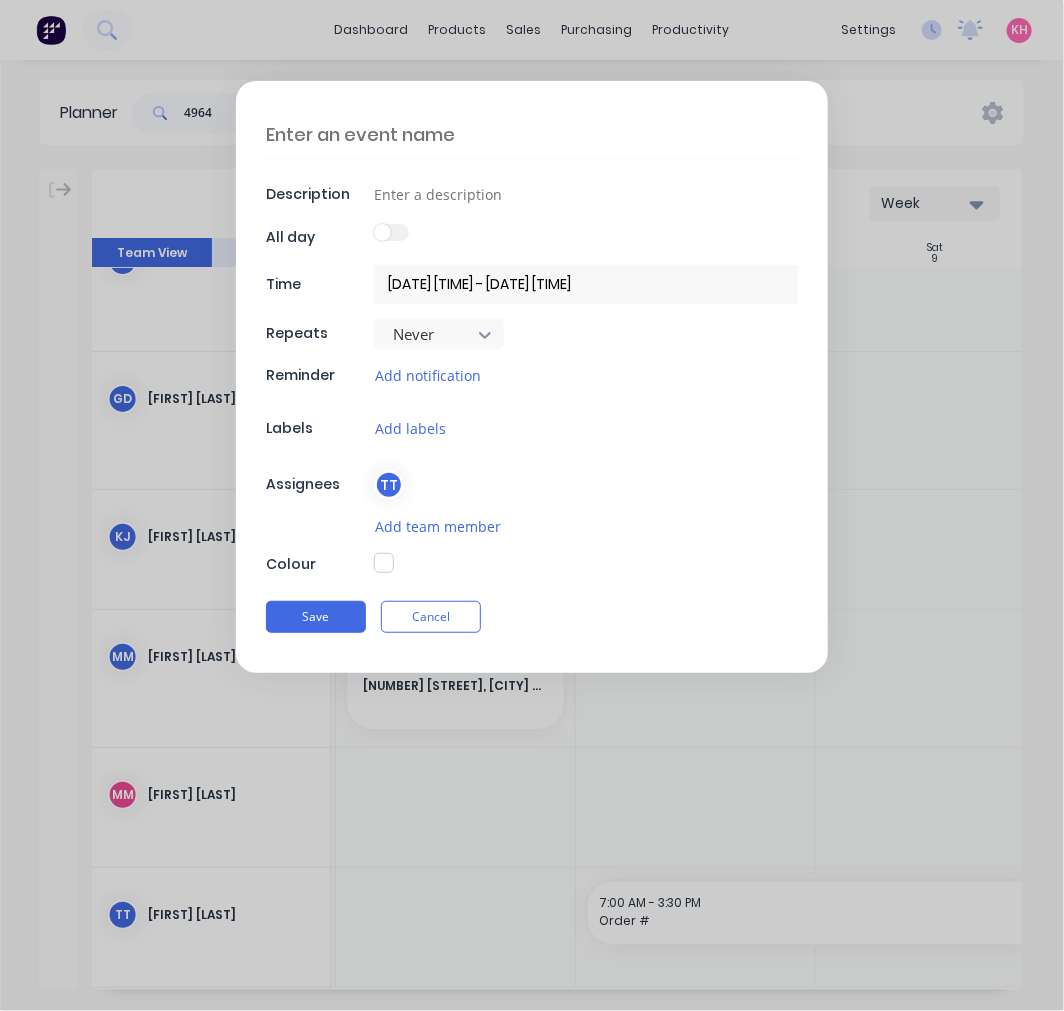 click on "Cancel" at bounding box center (431, 617) 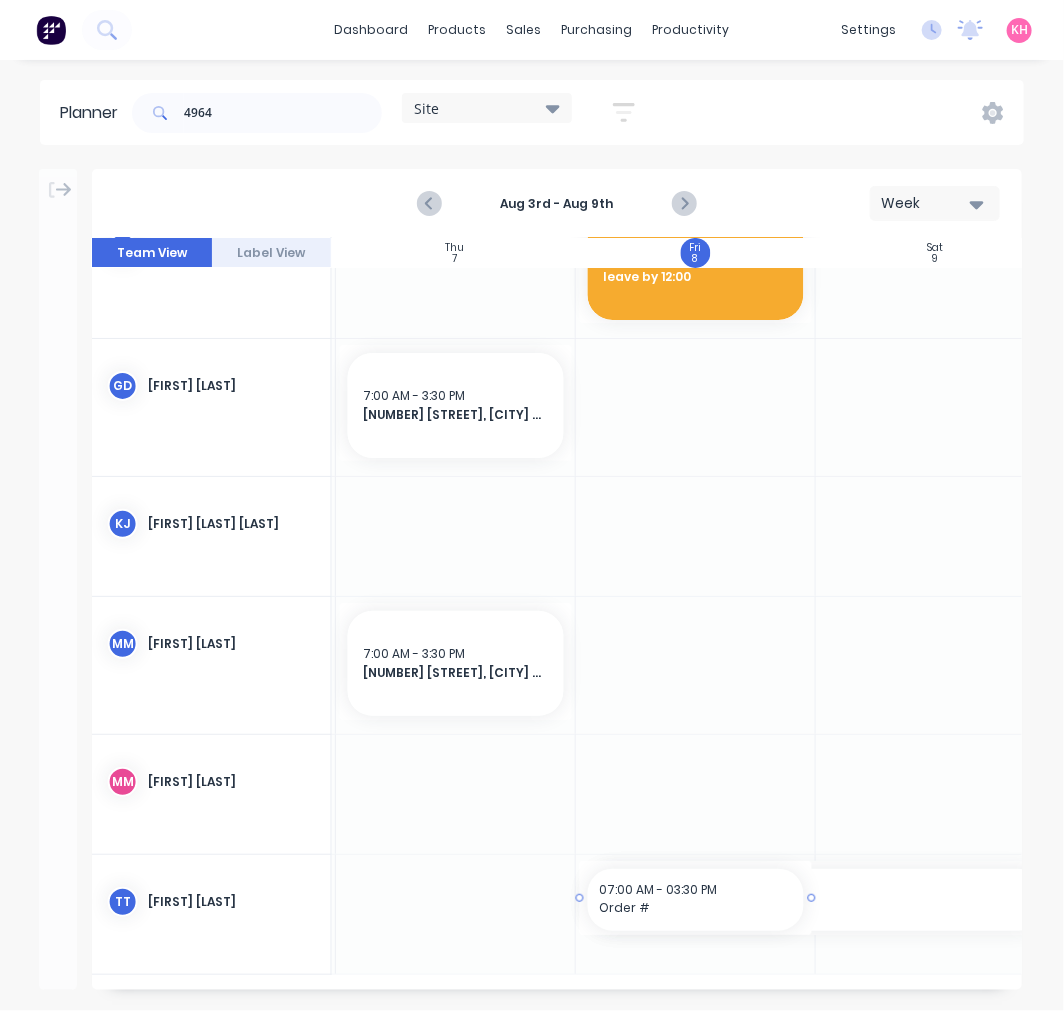 drag, startPoint x: 716, startPoint y: 982, endPoint x: 696, endPoint y: 982, distance: 20 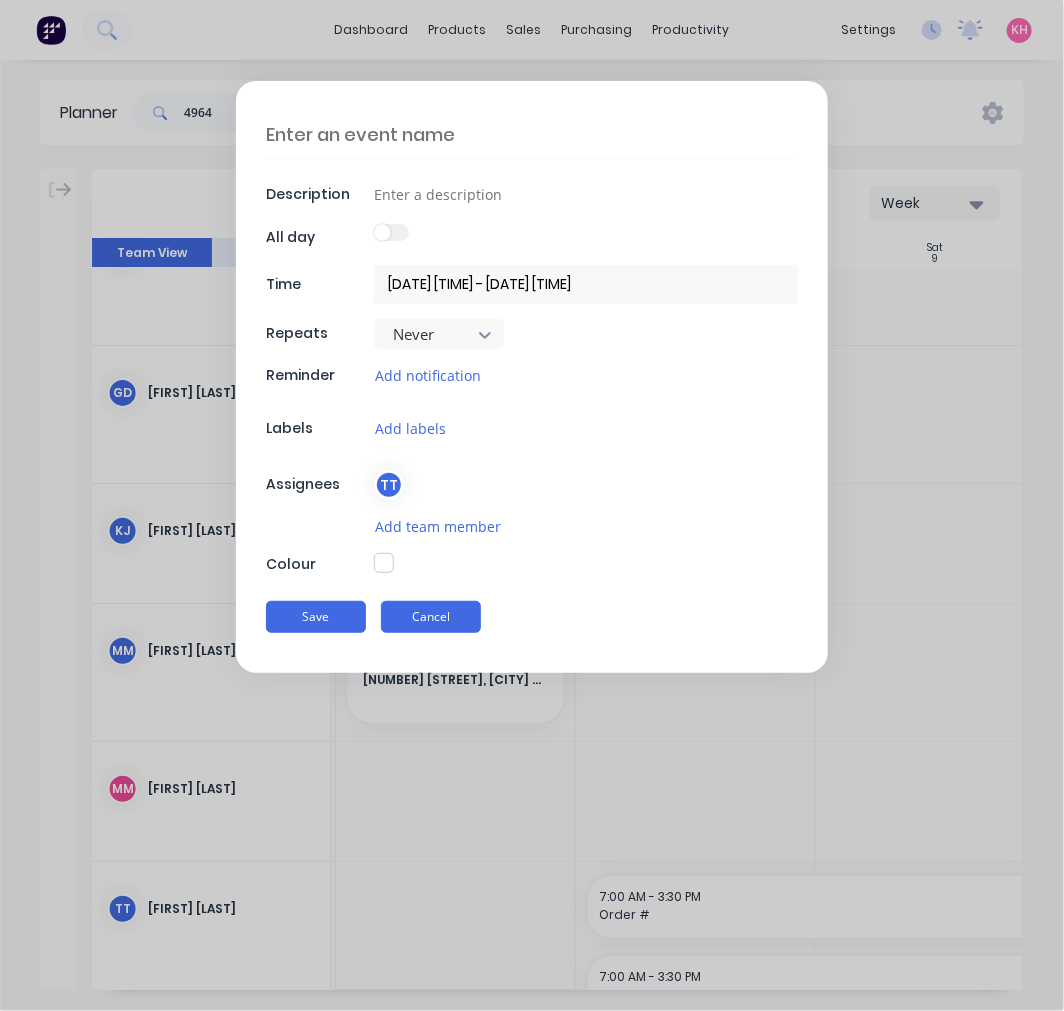 click on "Cancel" at bounding box center (431, 617) 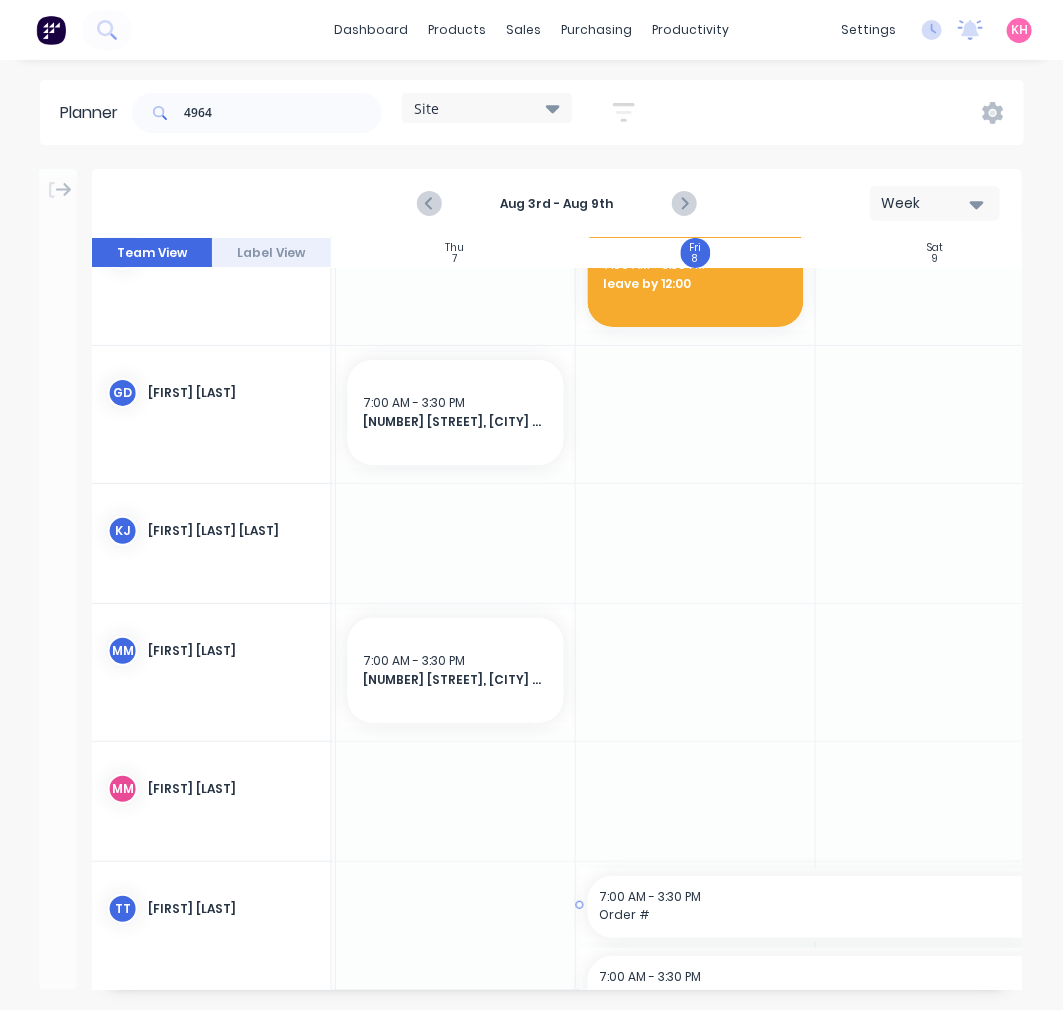 click on "7:00 AM - 3:30 PM" at bounding box center [651, 896] 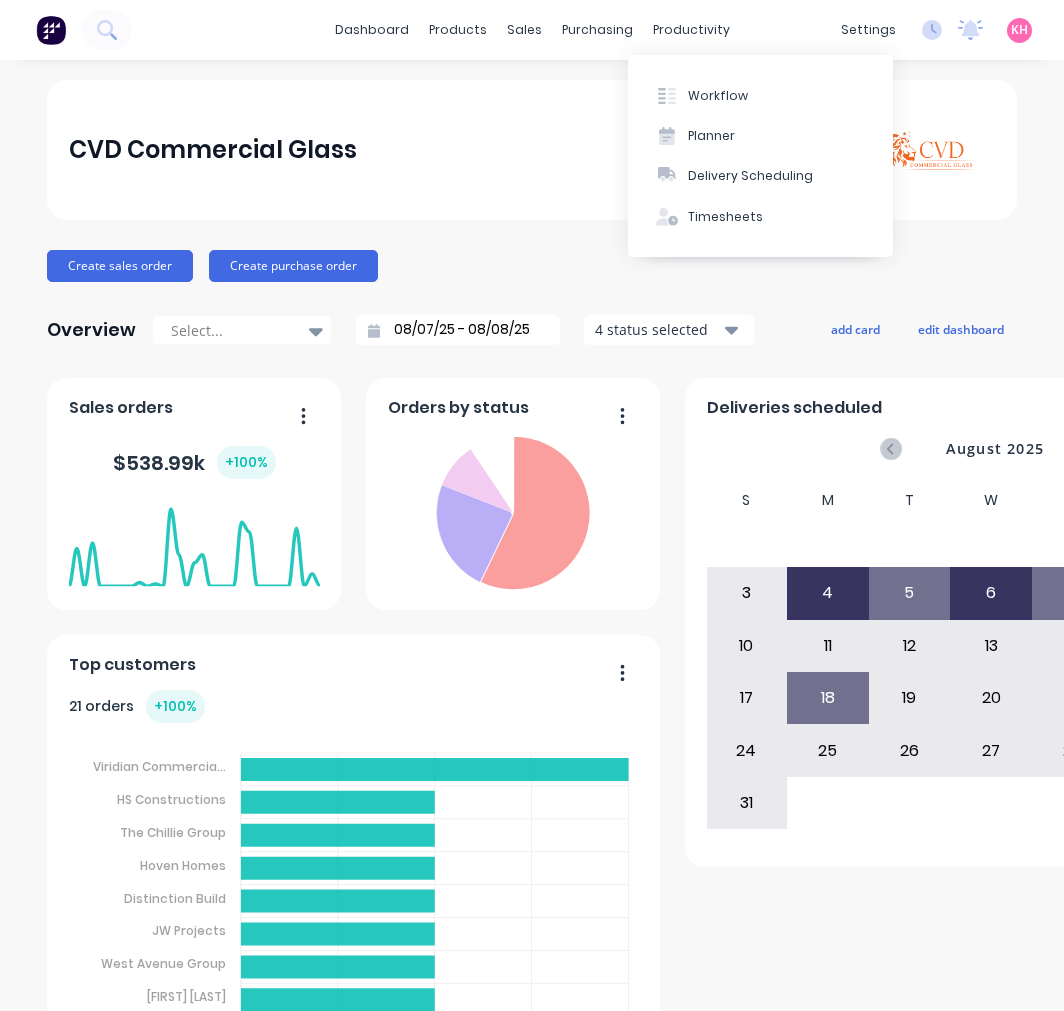 scroll, scrollTop: 0, scrollLeft: 0, axis: both 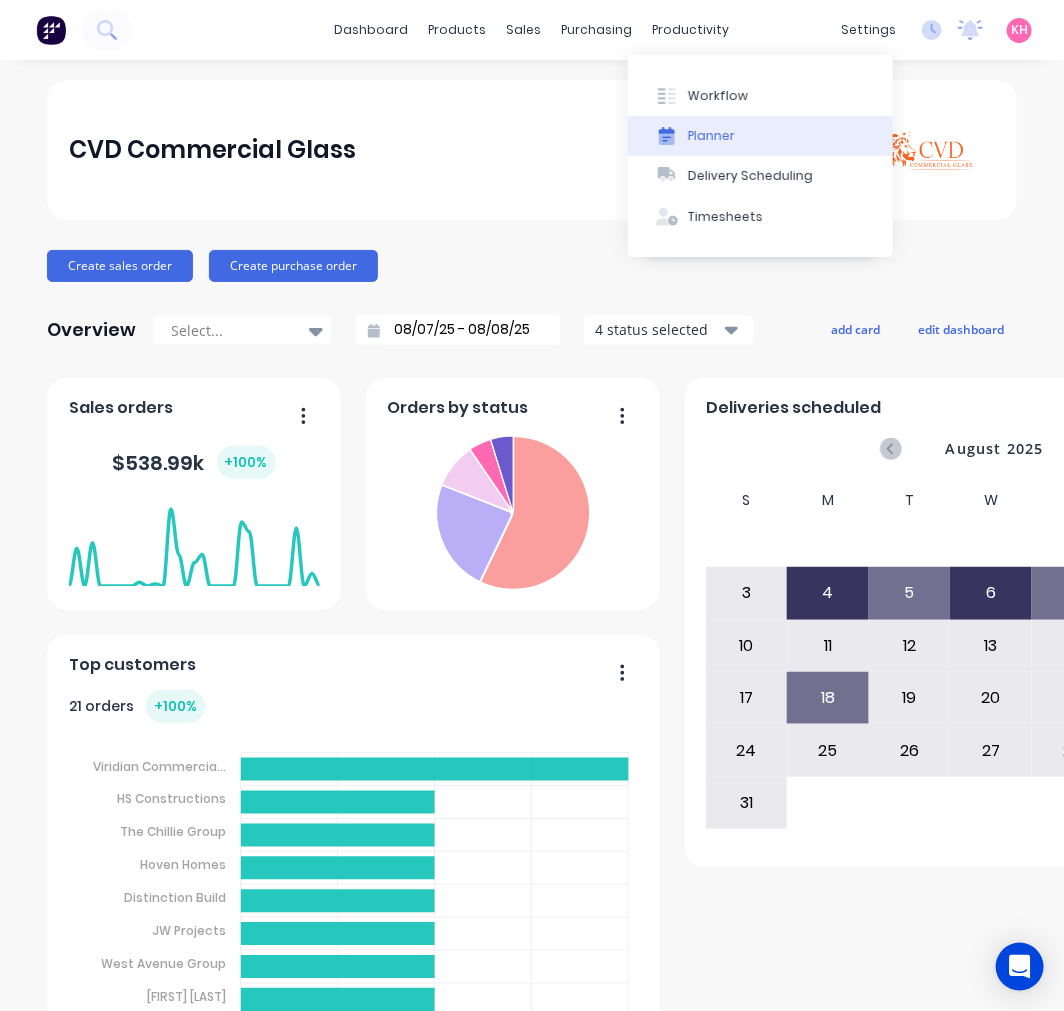 click on "Planner" at bounding box center (760, 136) 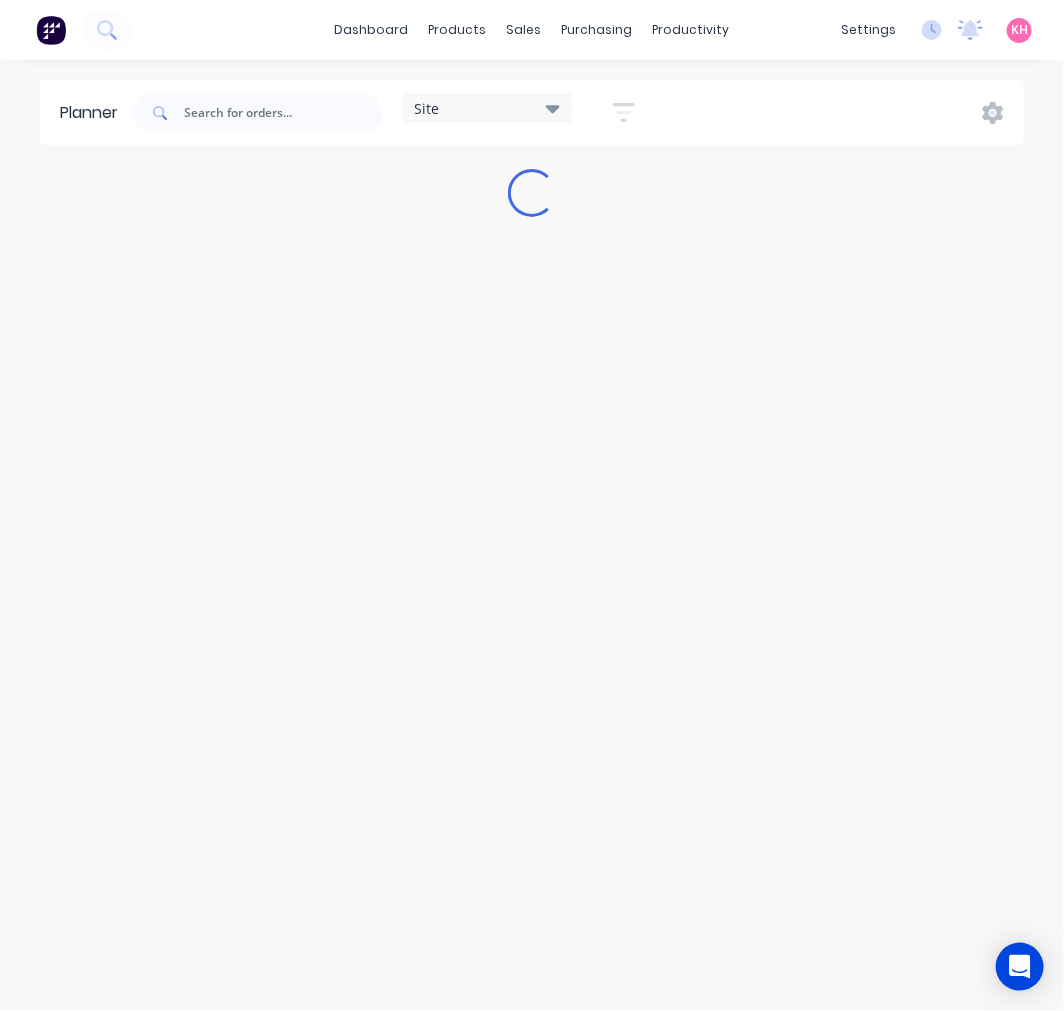 type on "4964" 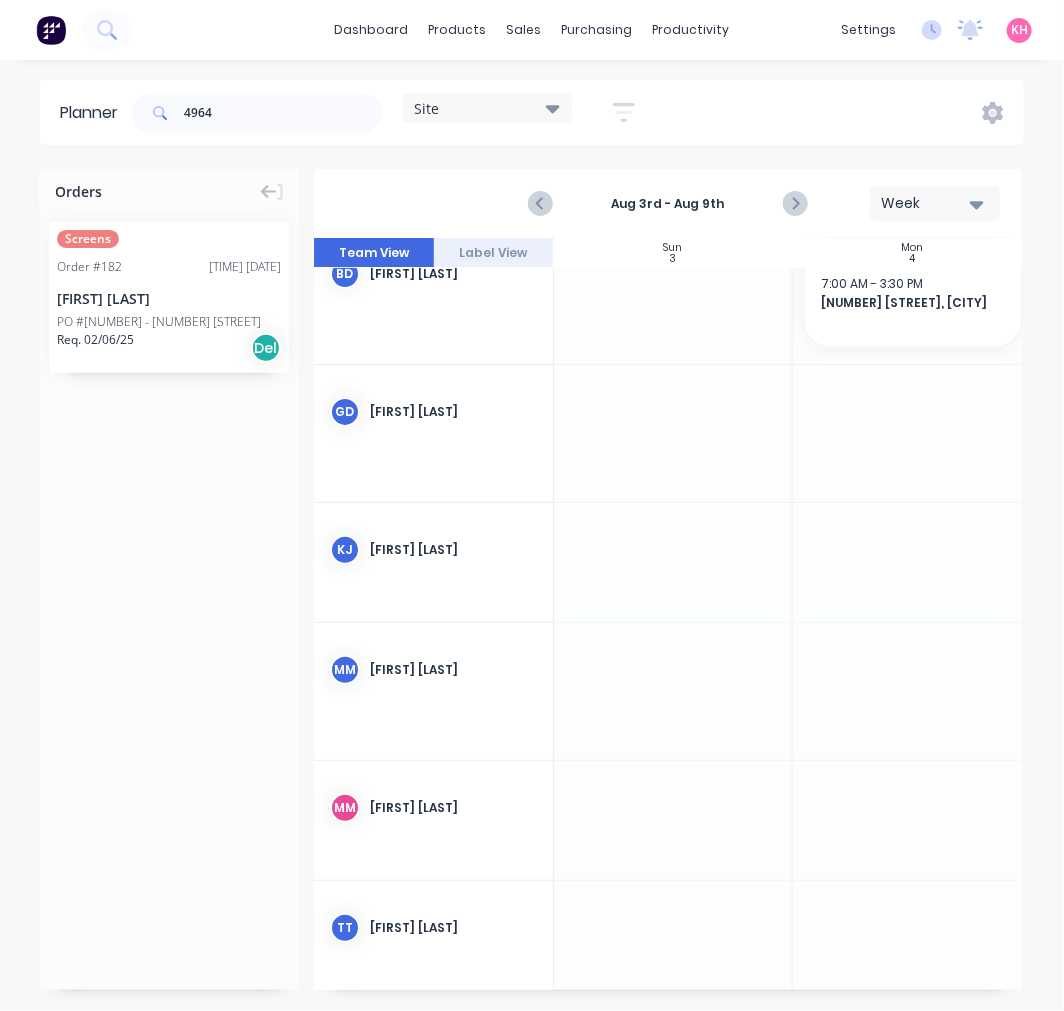 scroll, scrollTop: 75, scrollLeft: 1, axis: both 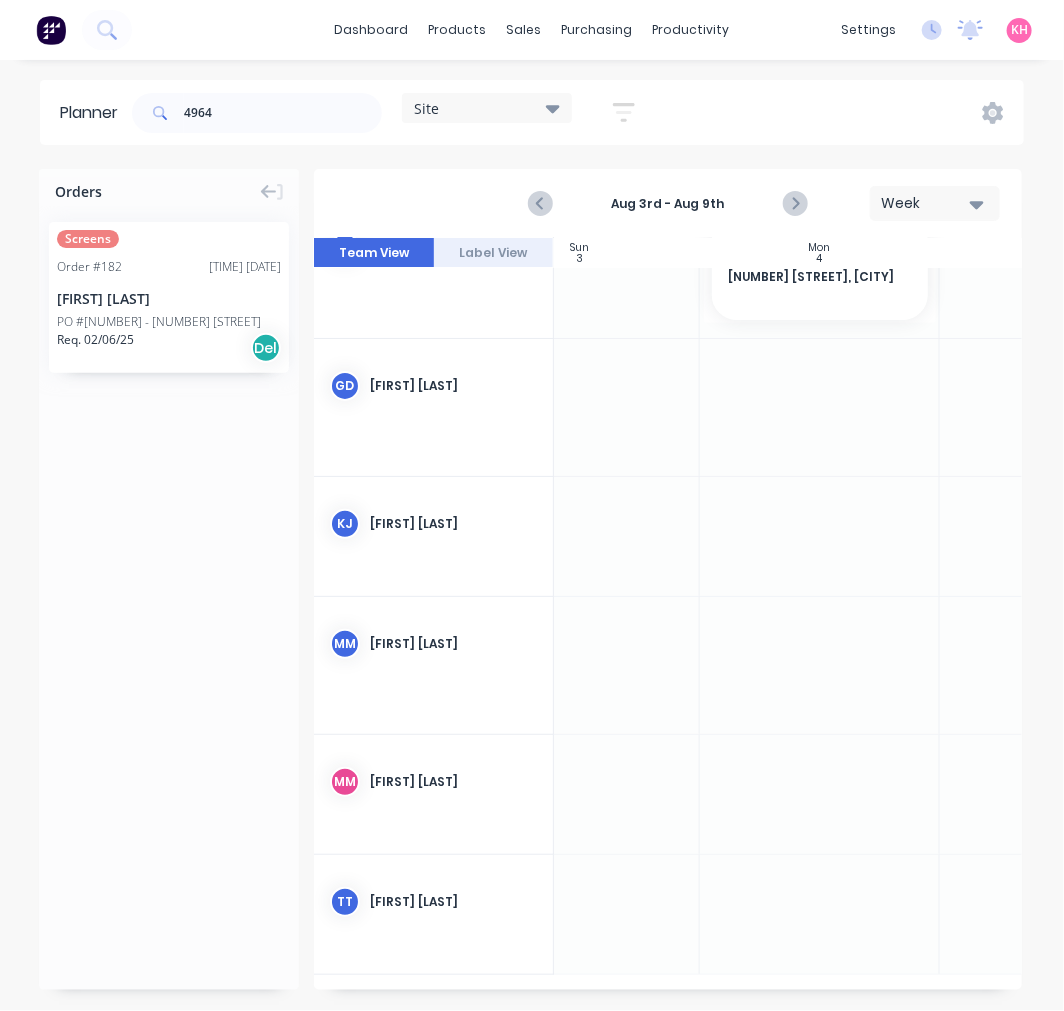 drag, startPoint x: 543, startPoint y: 981, endPoint x: 472, endPoint y: 985, distance: 71.11259 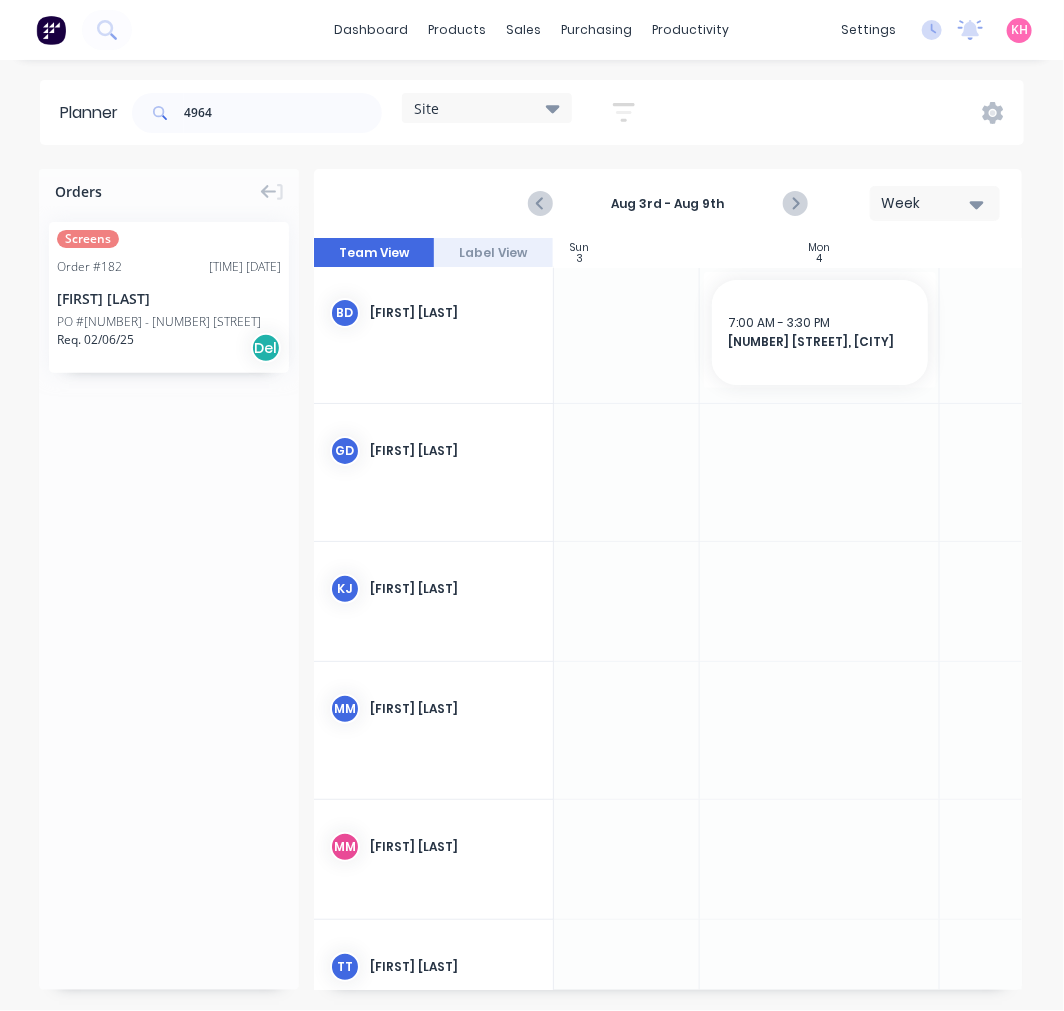 scroll, scrollTop: 0, scrollLeft: 94, axis: horizontal 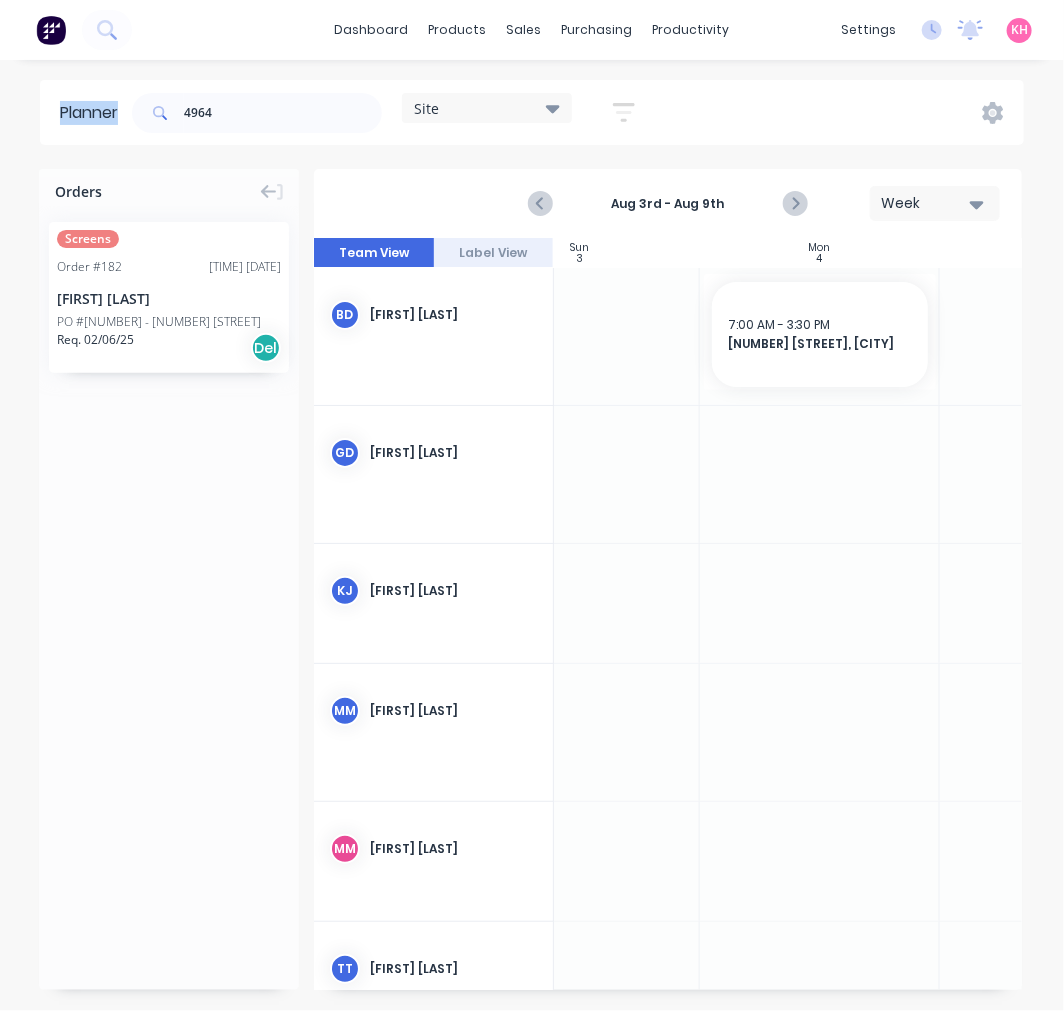 drag, startPoint x: 273, startPoint y: 88, endPoint x: 93, endPoint y: 122, distance: 183.18297 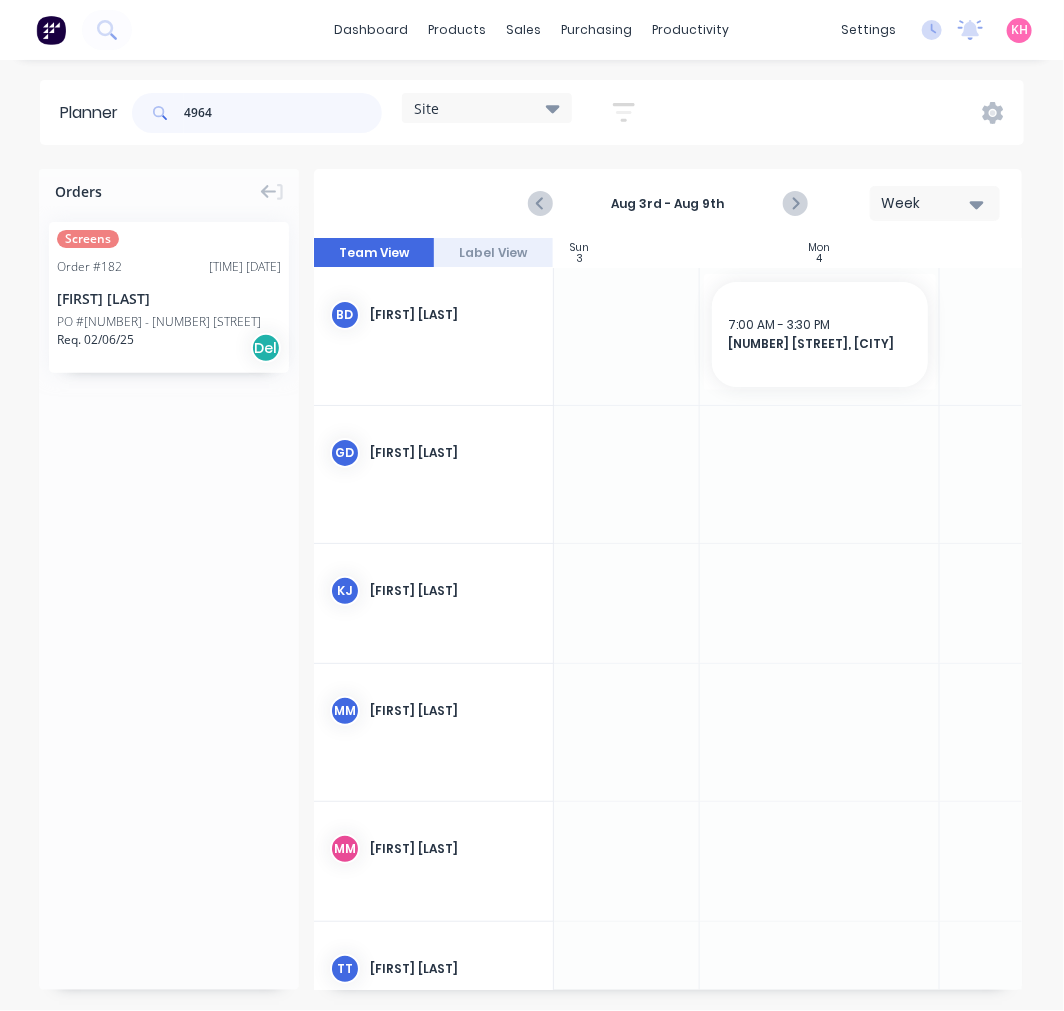 drag, startPoint x: 234, startPoint y: 121, endPoint x: 153, endPoint y: 123, distance: 81.02469 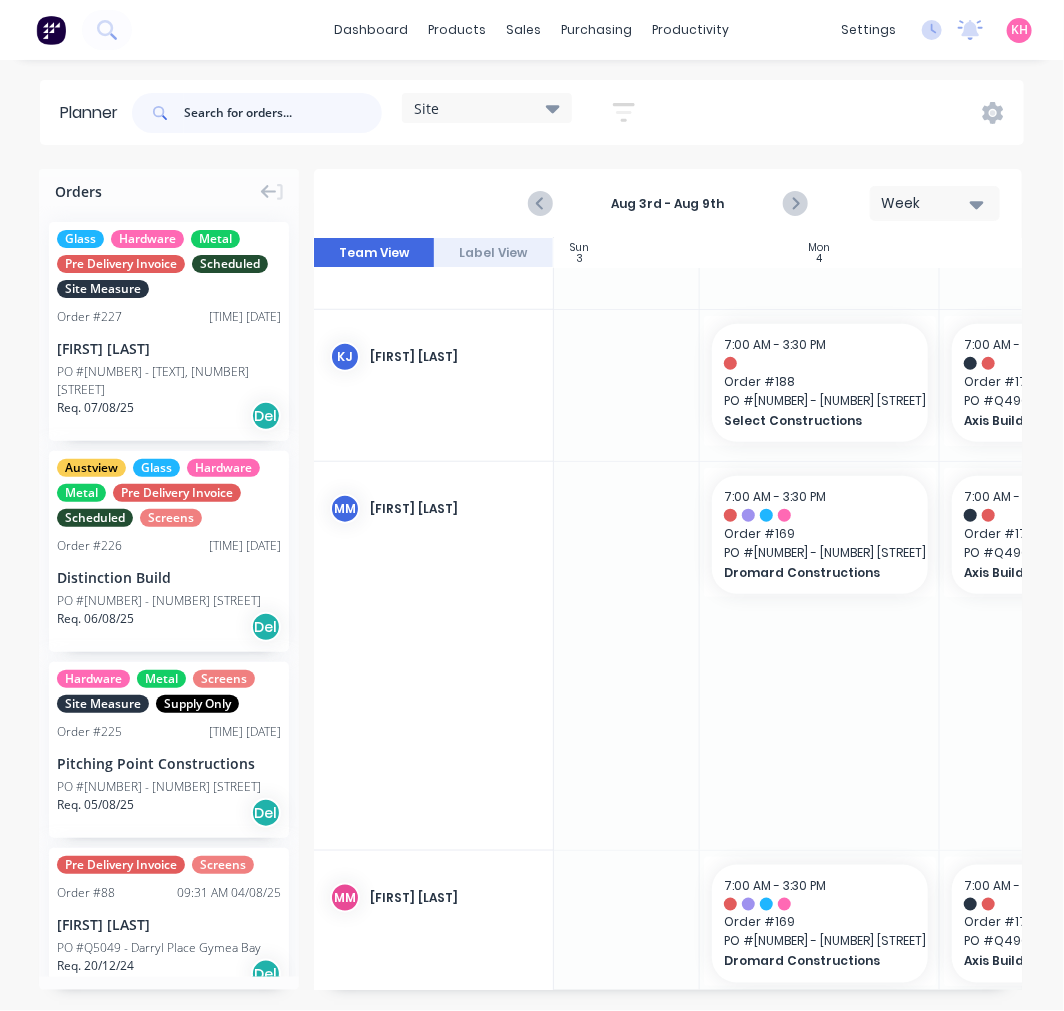 scroll, scrollTop: 555, scrollLeft: 94, axis: both 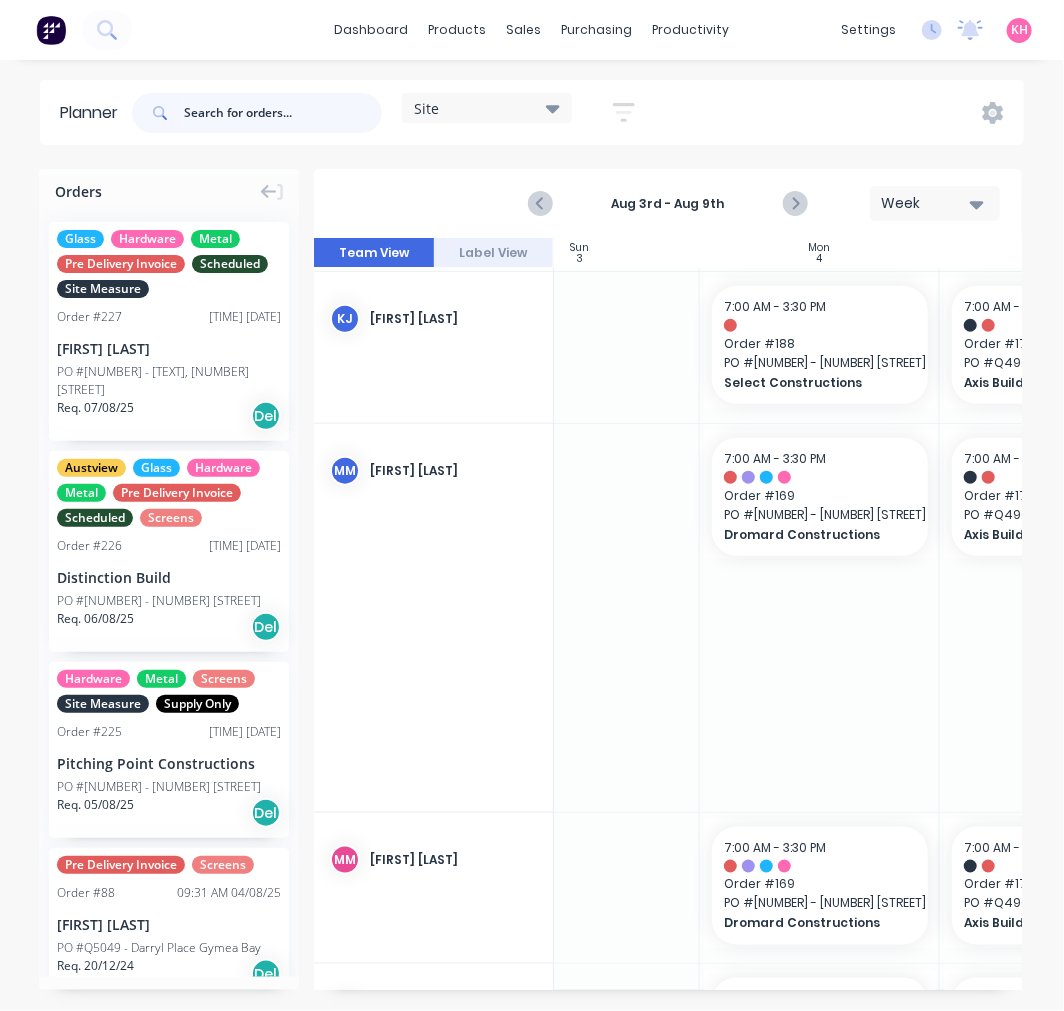 type 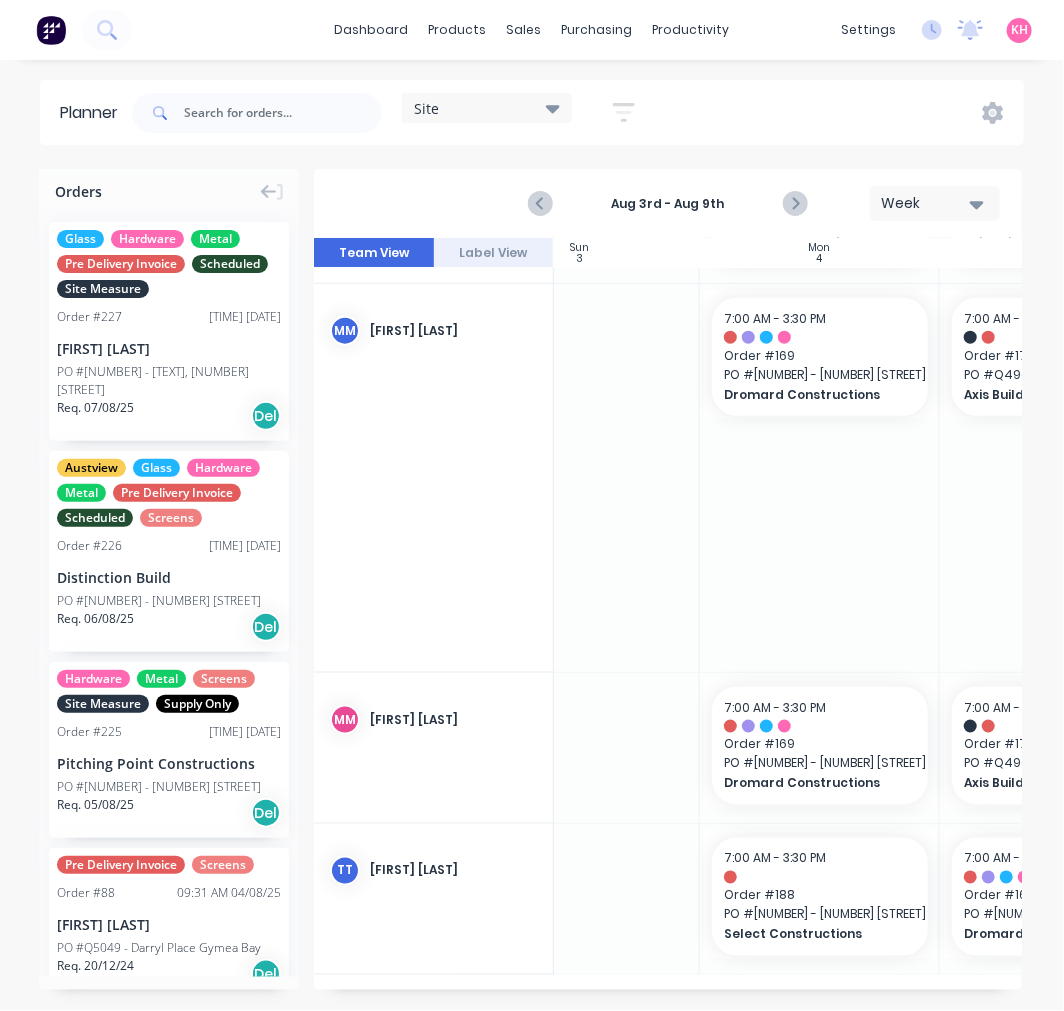 scroll, scrollTop: 702, scrollLeft: 94, axis: both 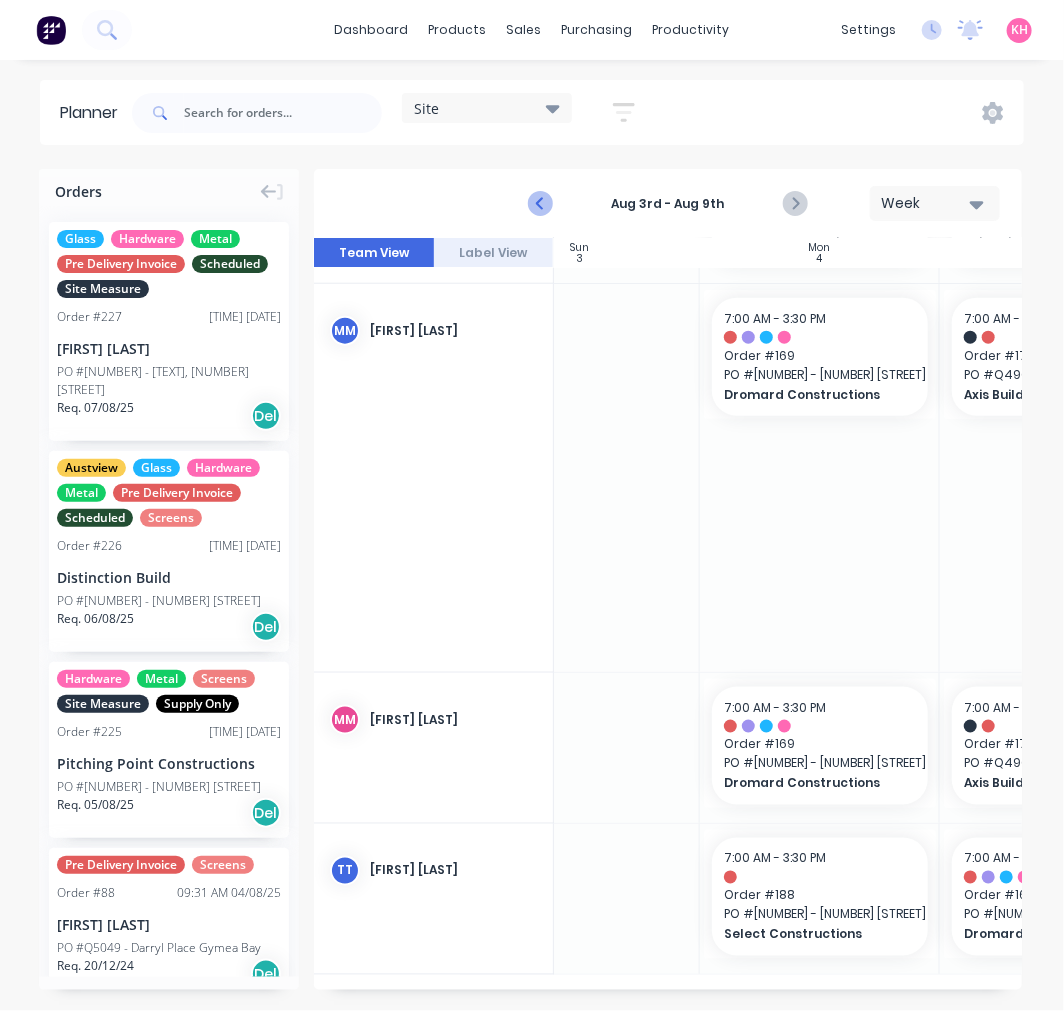 click 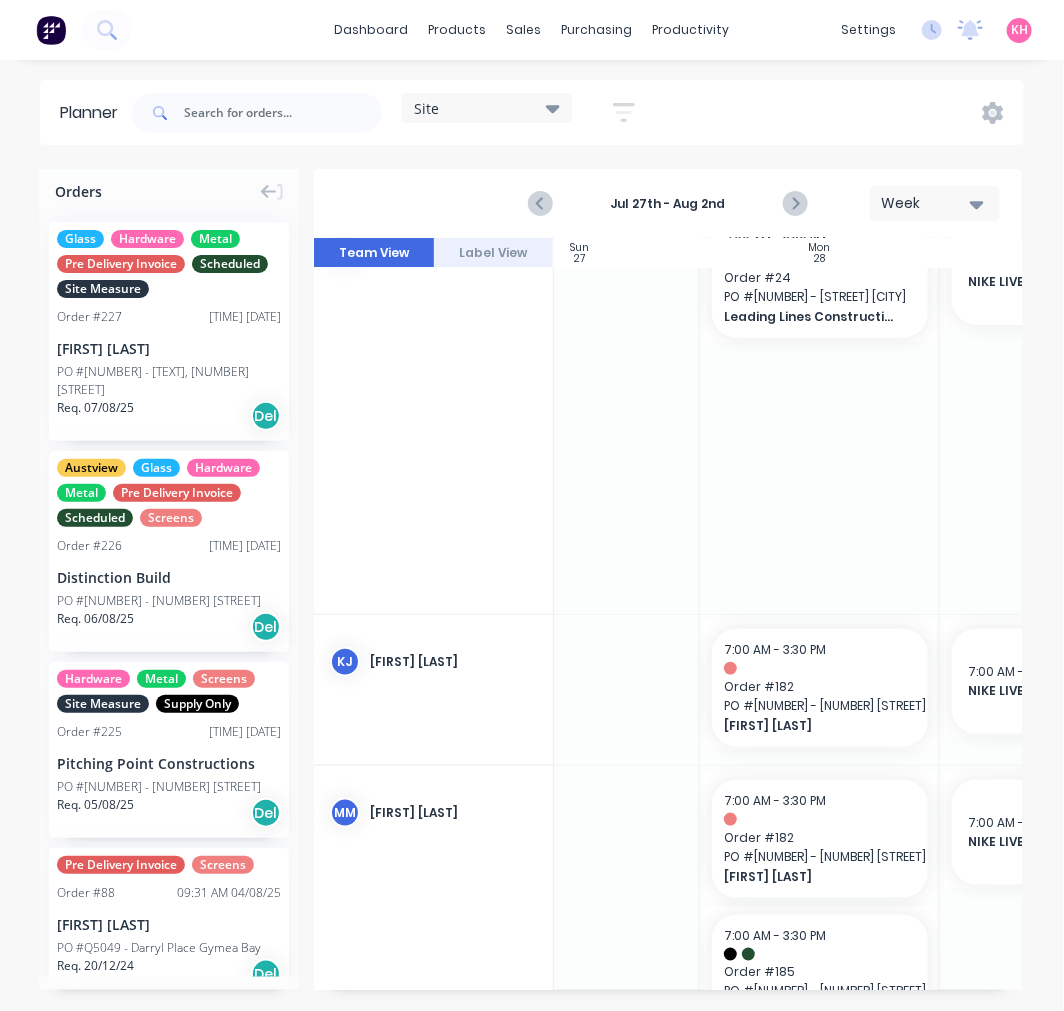 scroll, scrollTop: 796, scrollLeft: 94, axis: both 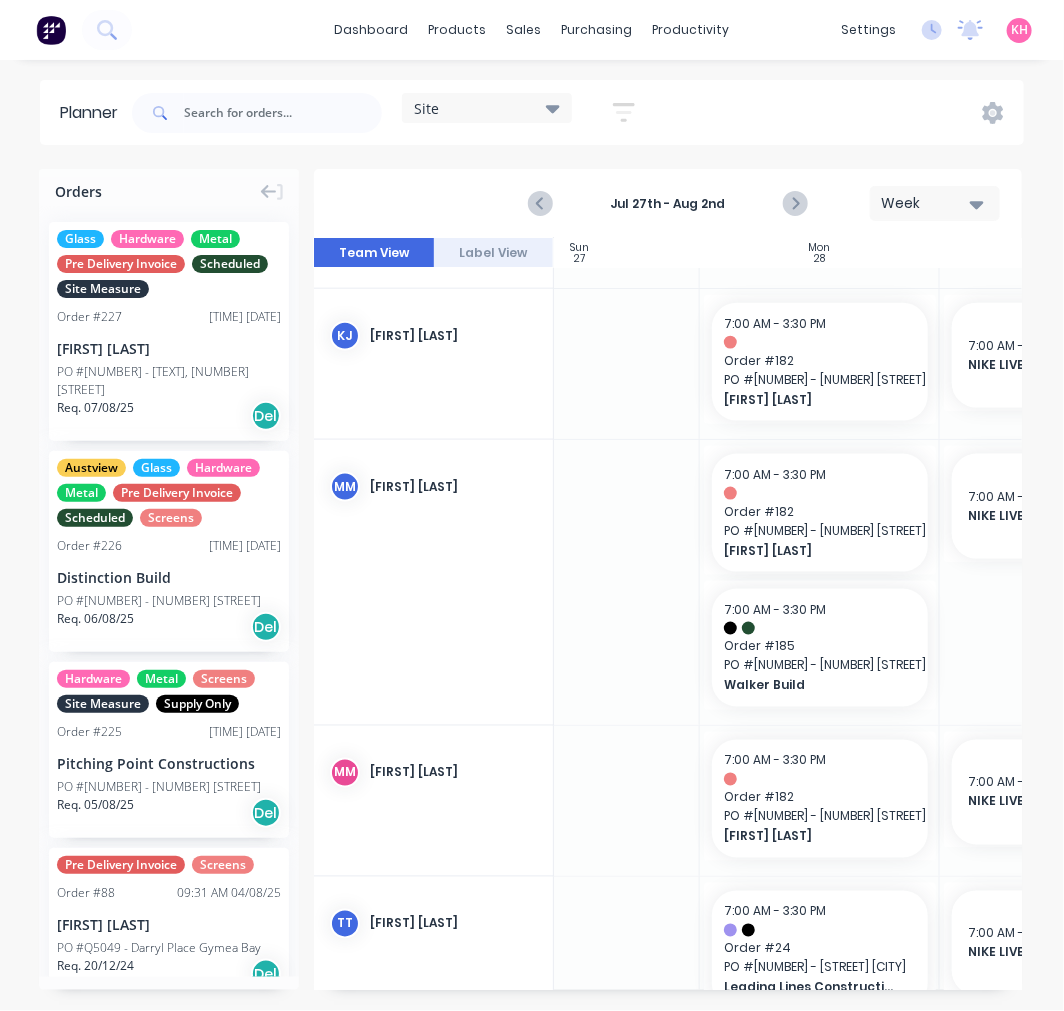 drag, startPoint x: 518, startPoint y: 980, endPoint x: 555, endPoint y: 977, distance: 37.12142 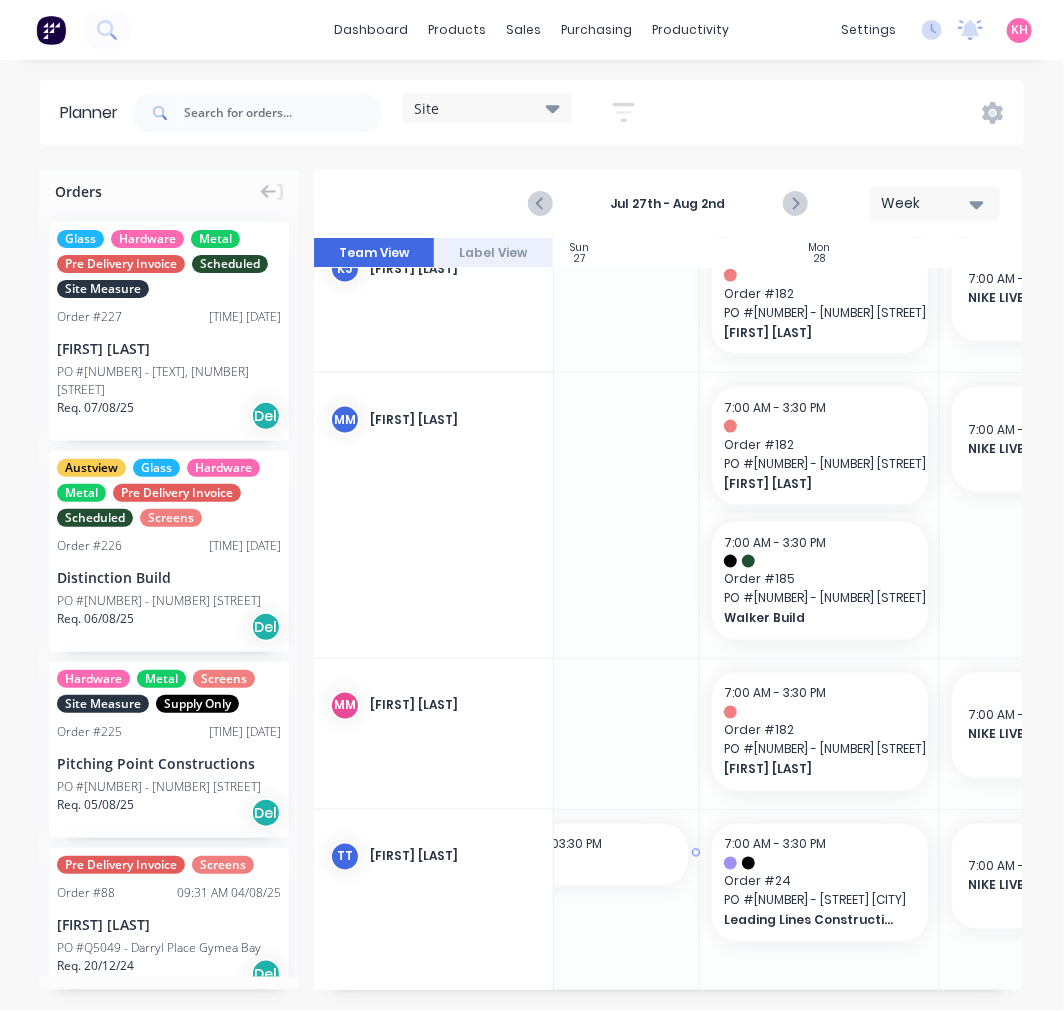 scroll, scrollTop: 896, scrollLeft: 94, axis: both 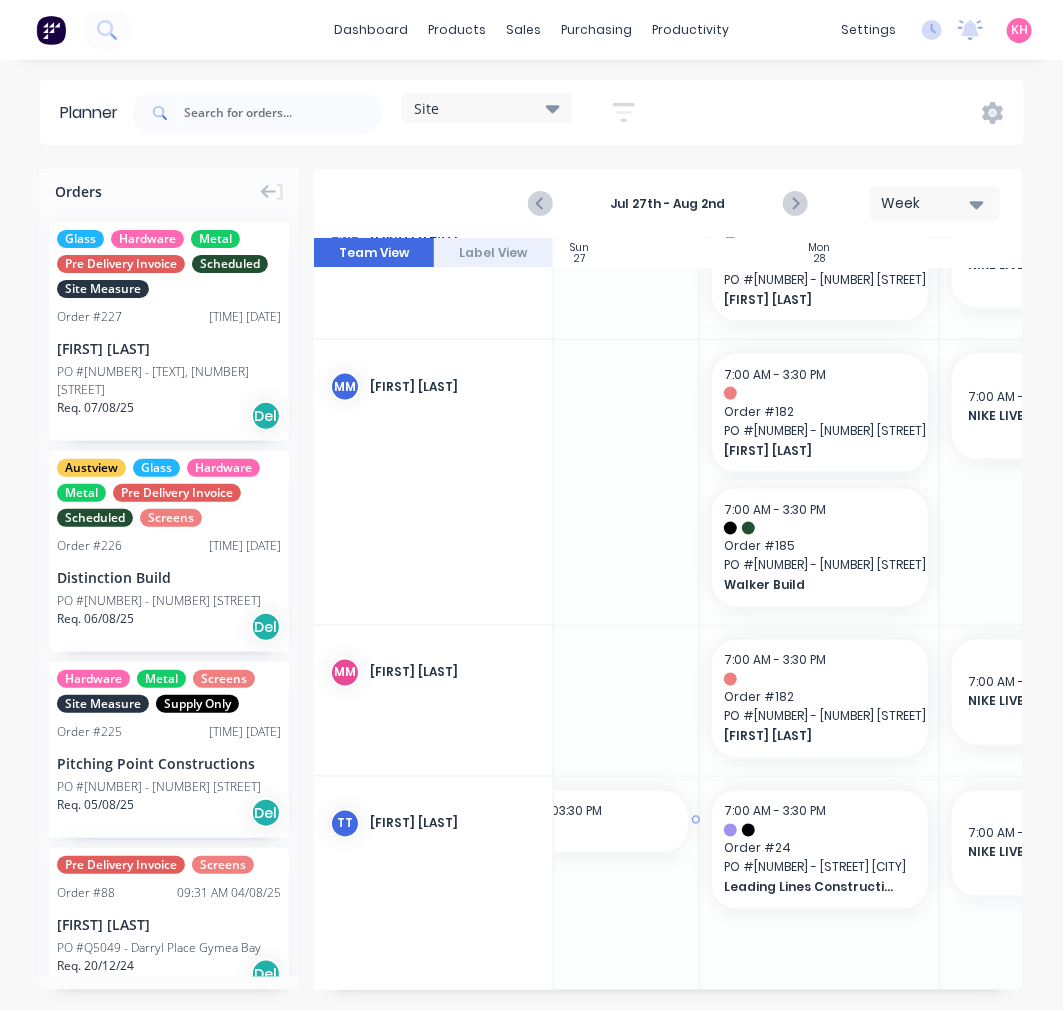 drag, startPoint x: 571, startPoint y: 982, endPoint x: 645, endPoint y: 981, distance: 74.00676 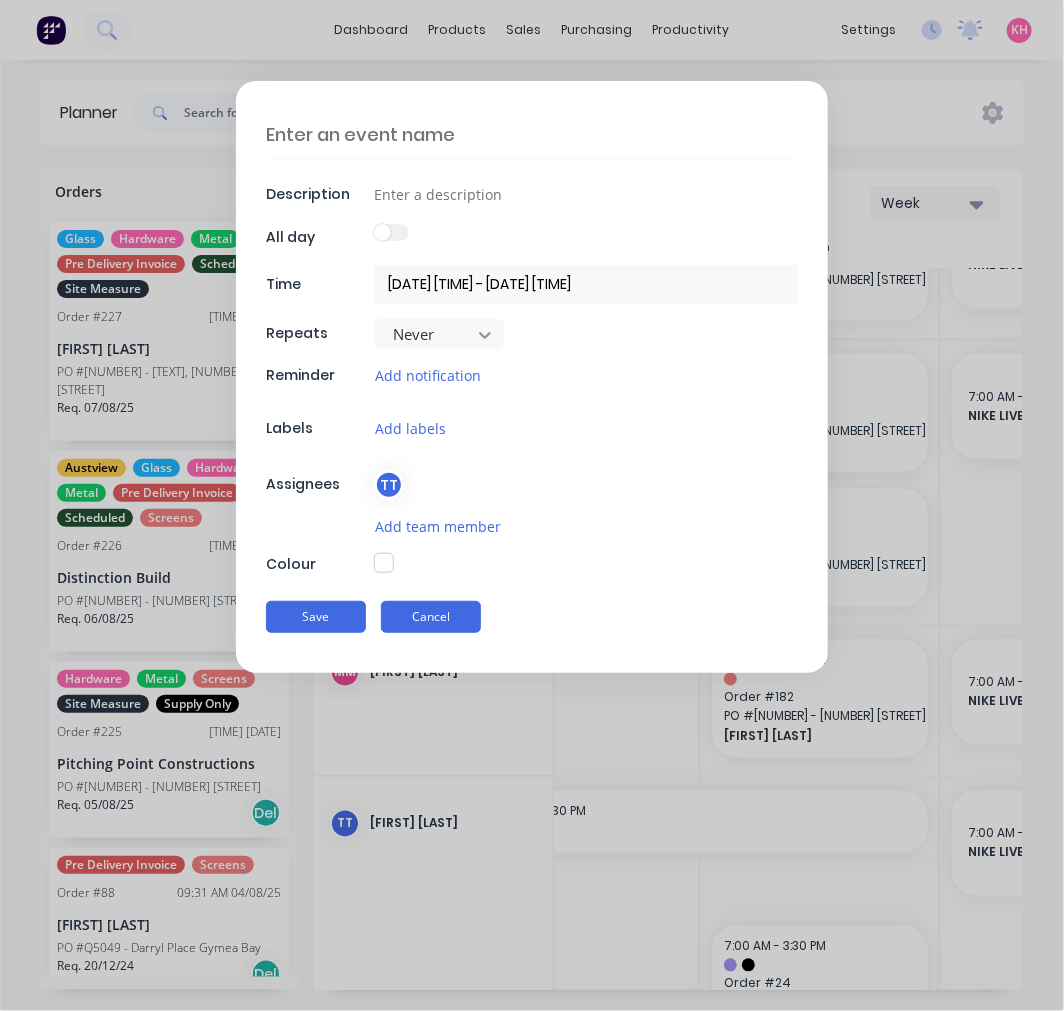 click on "Cancel" at bounding box center (431, 617) 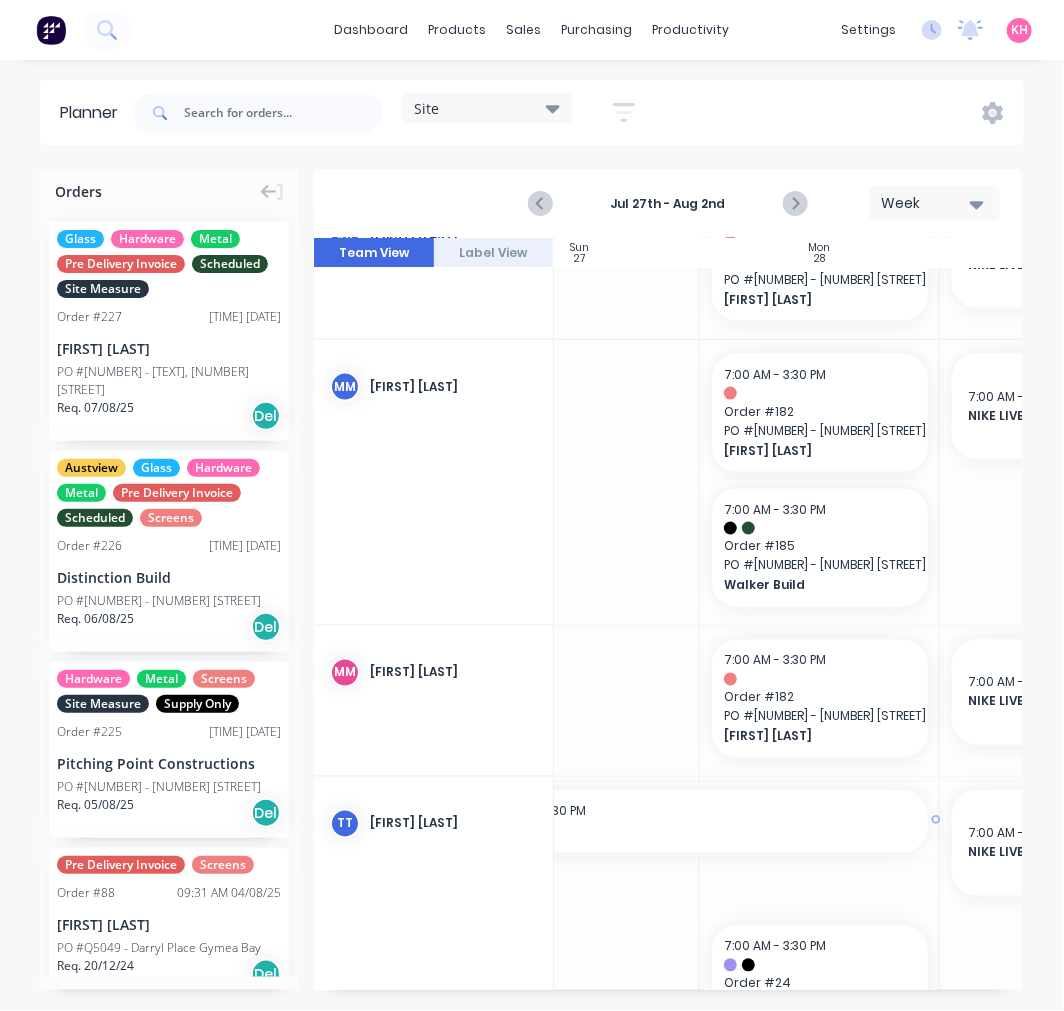 click on "7:00 AM - 3:30 PM" at bounding box center [700, 812] 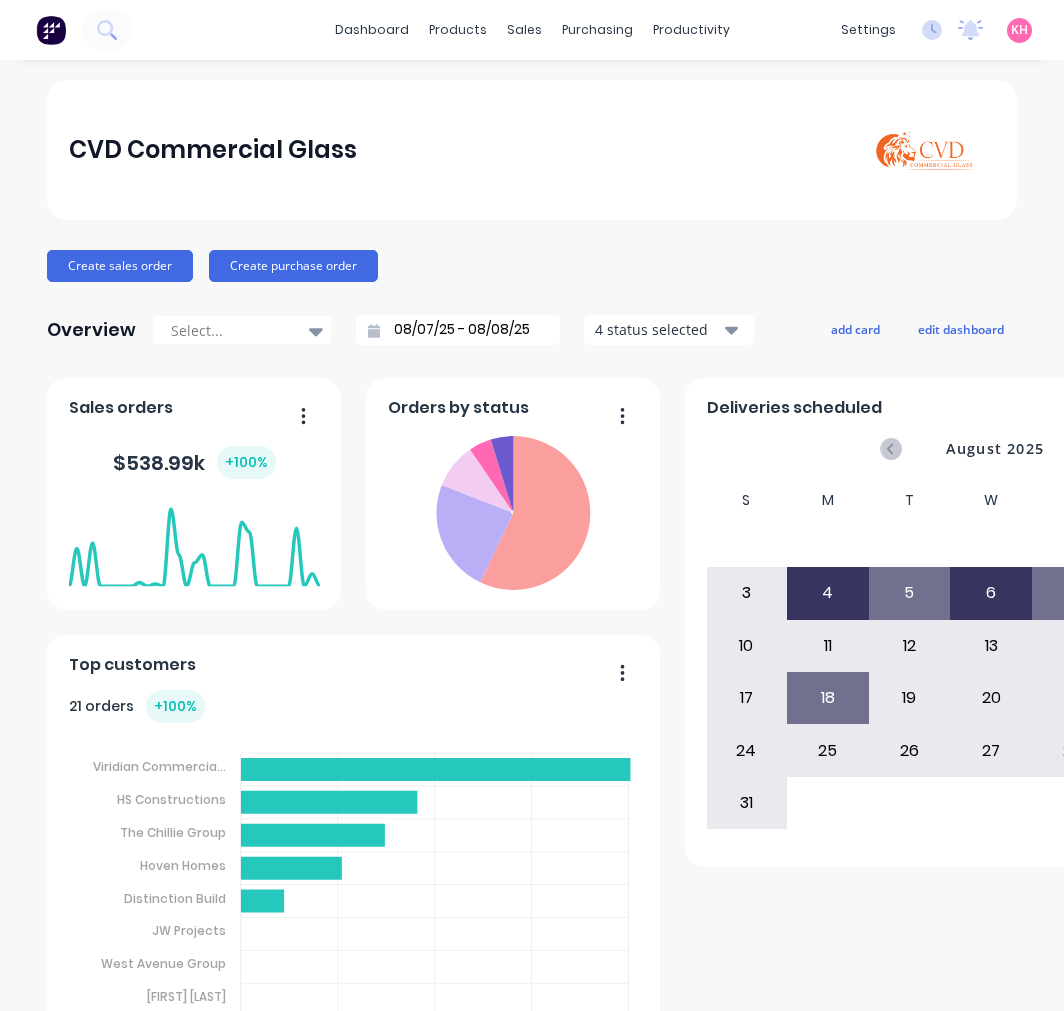 scroll, scrollTop: 0, scrollLeft: 0, axis: both 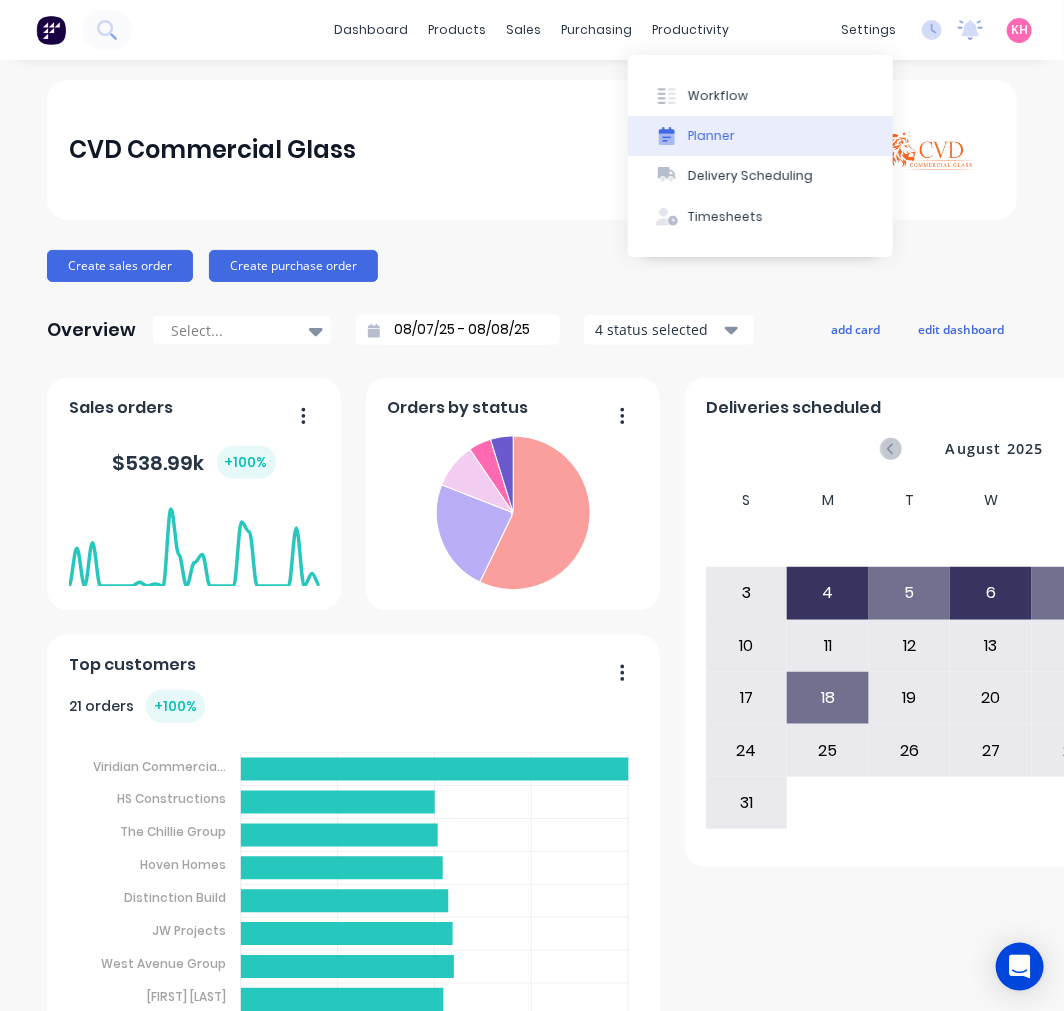 click on "Planner" at bounding box center (711, 136) 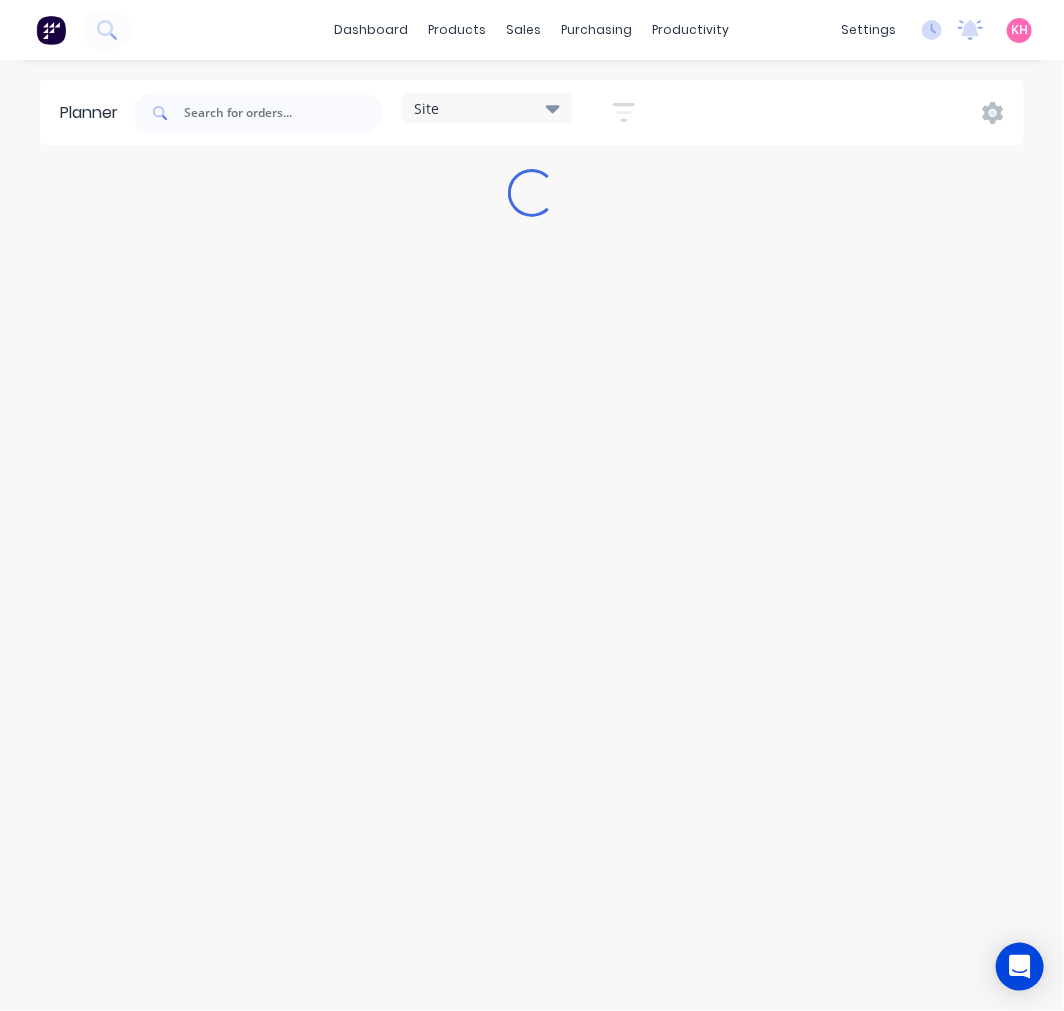 type on "4964" 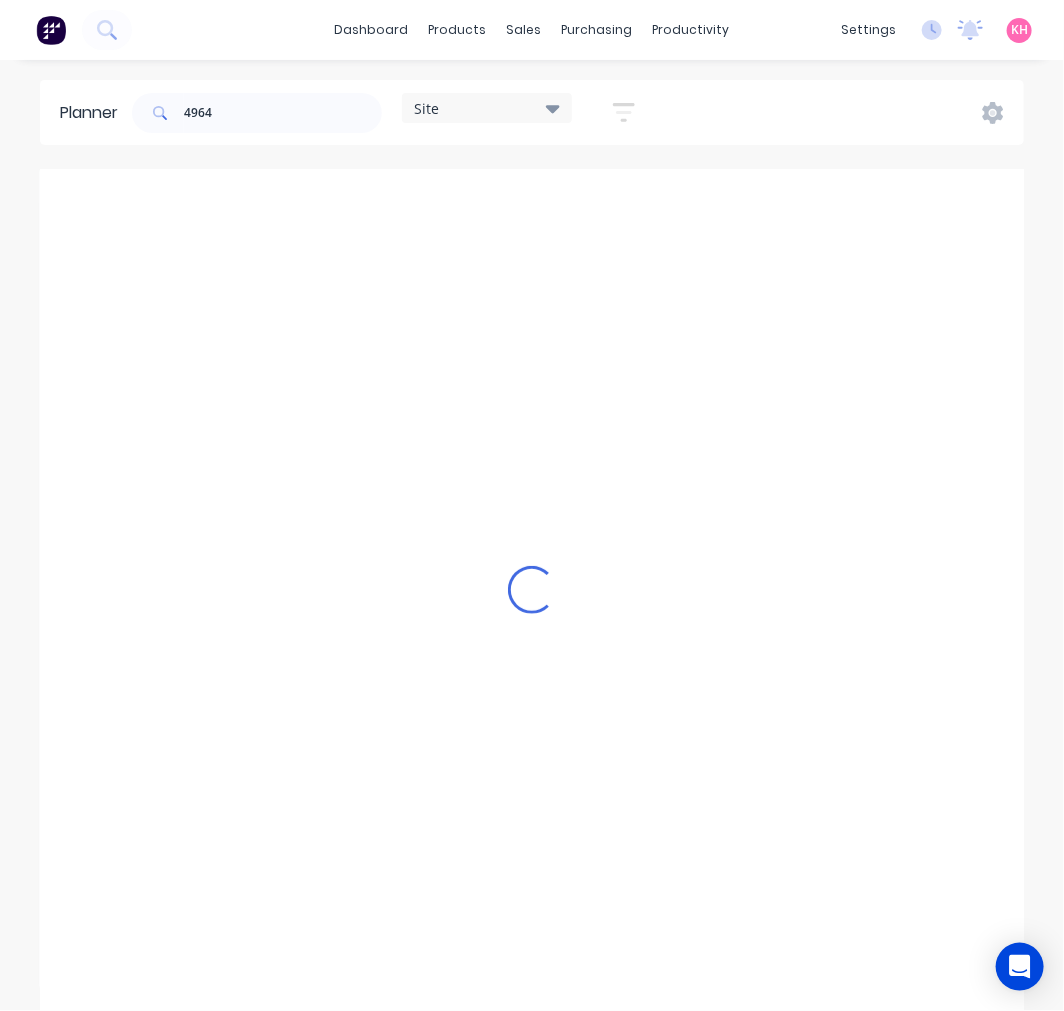 scroll, scrollTop: 0, scrollLeft: 1, axis: horizontal 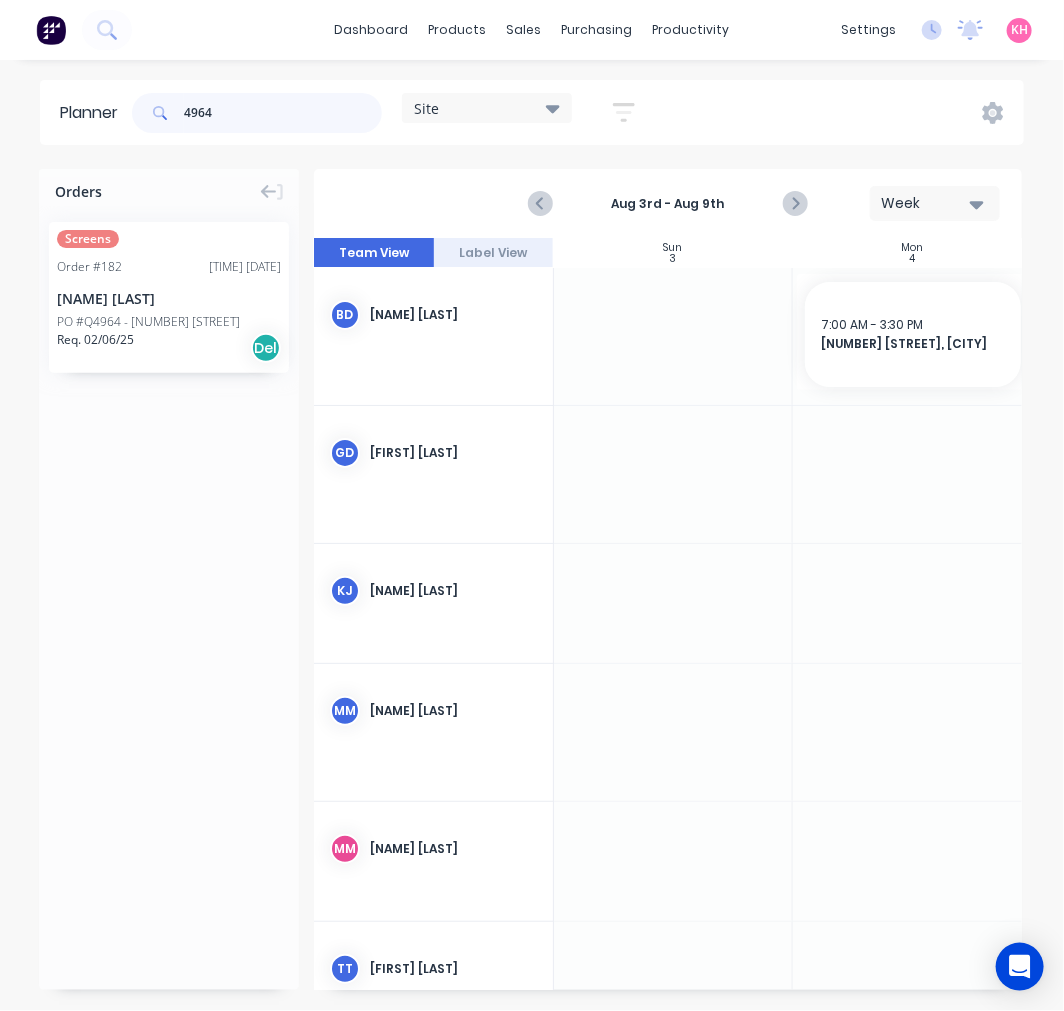 drag, startPoint x: 300, startPoint y: 106, endPoint x: 110, endPoint y: 114, distance: 190.16835 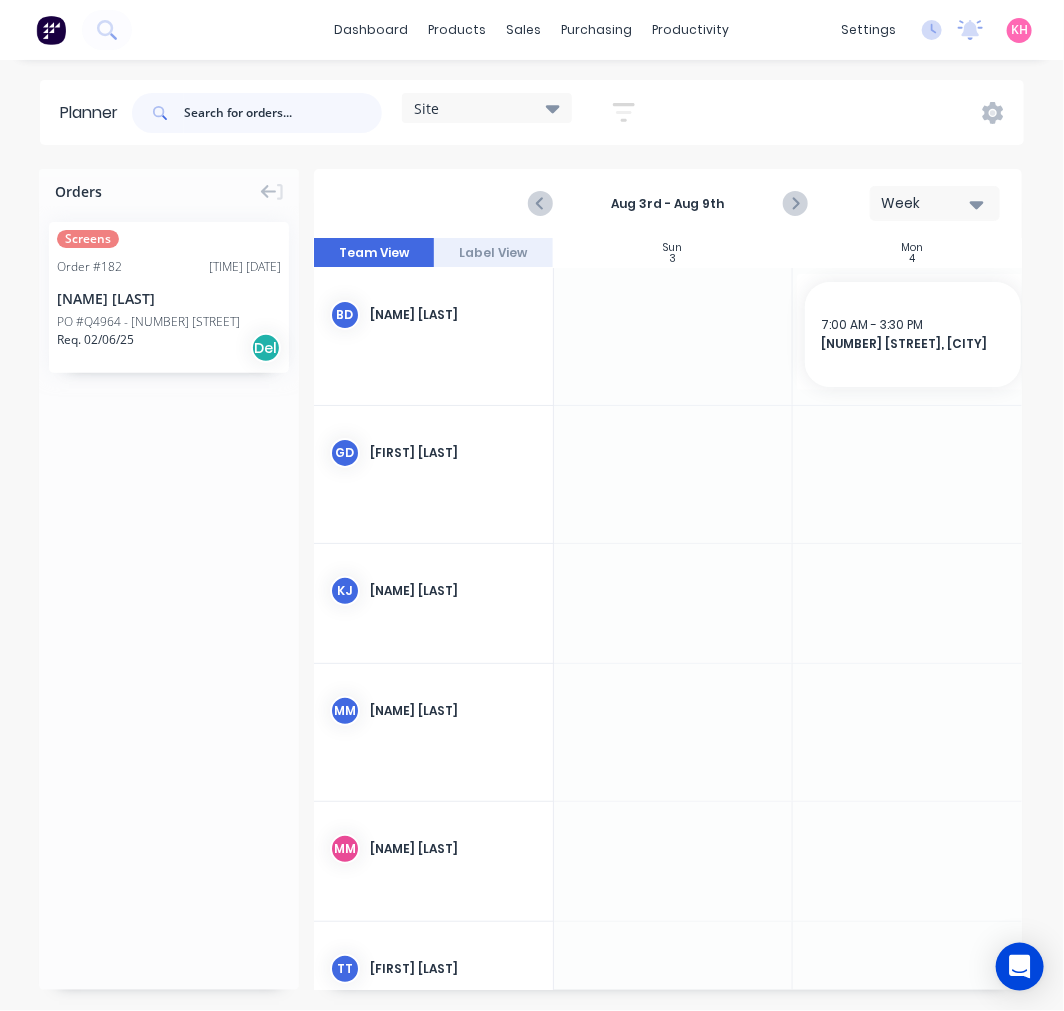 type 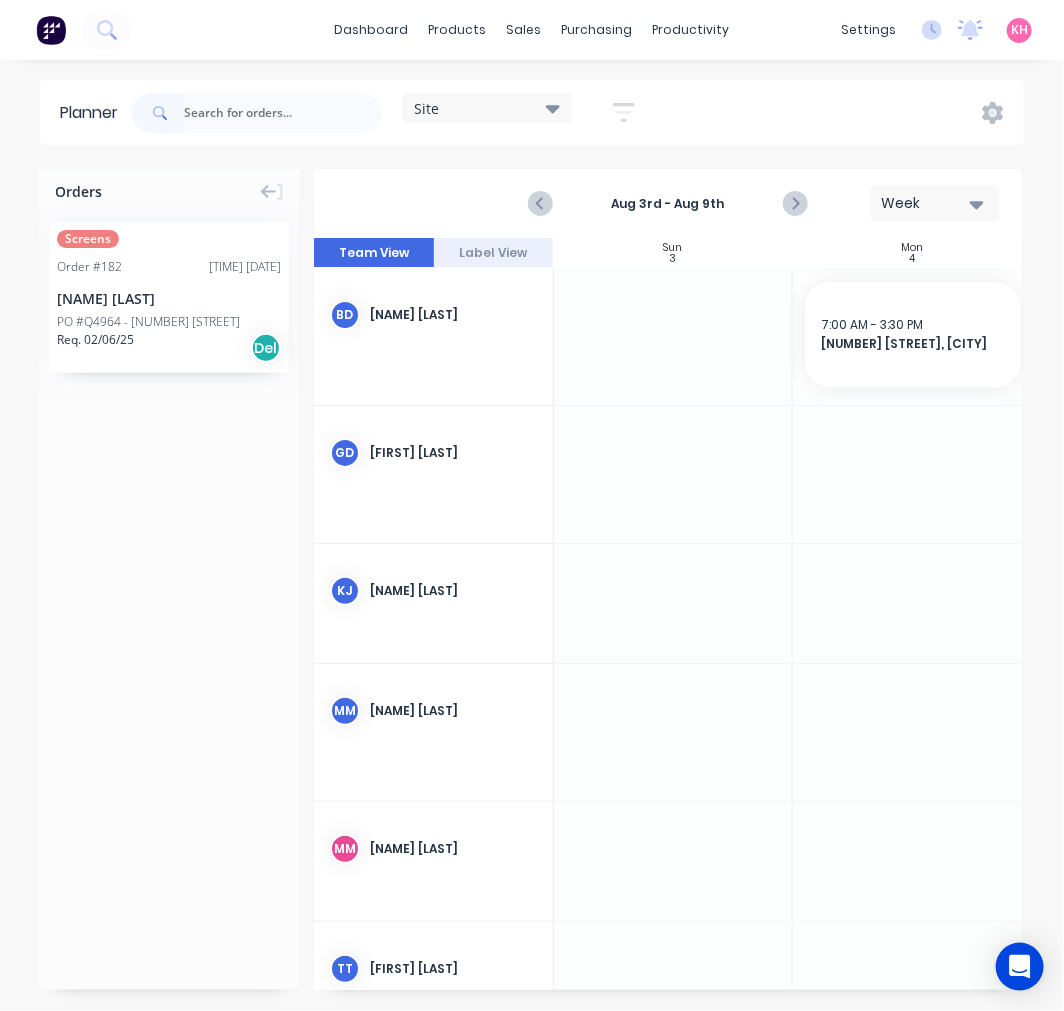 click on "Site" at bounding box center [487, 108] 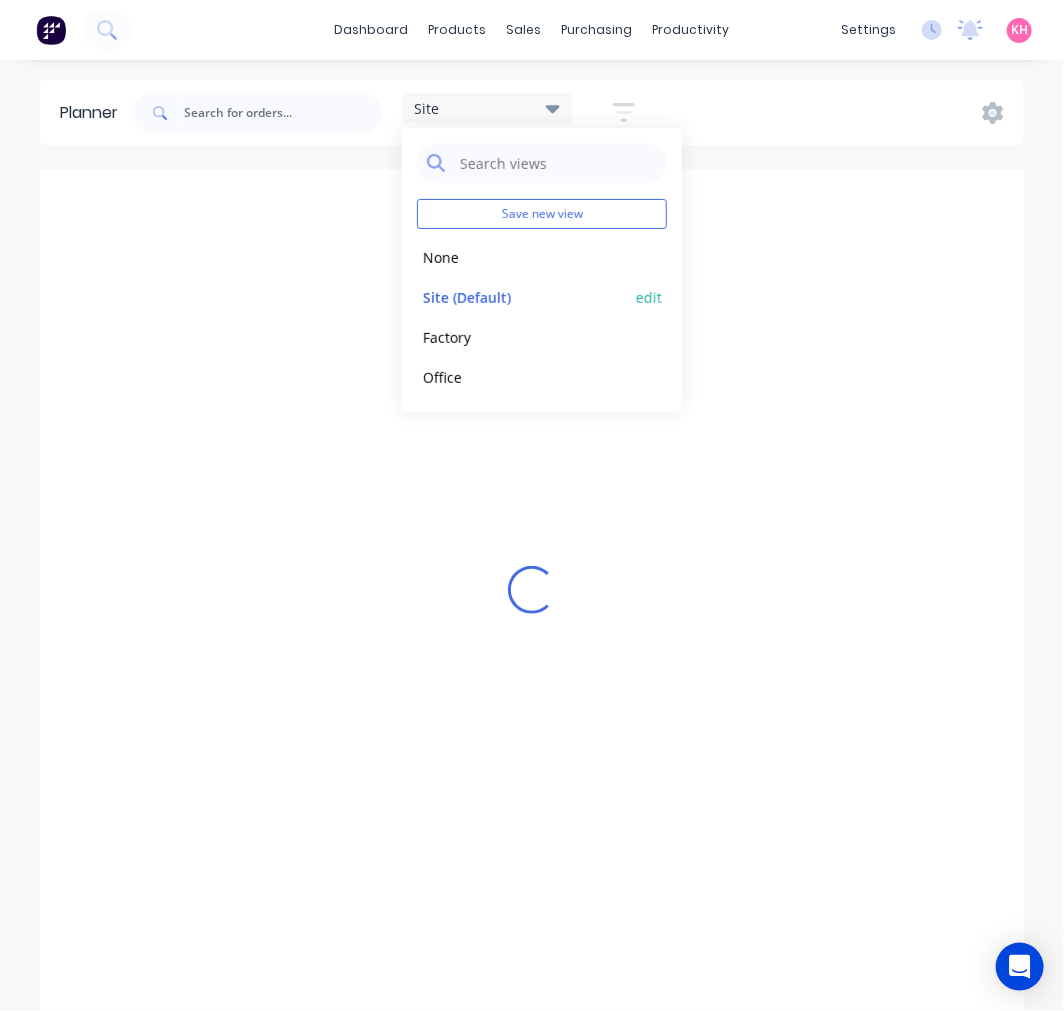 click on "edit" at bounding box center (649, 296) 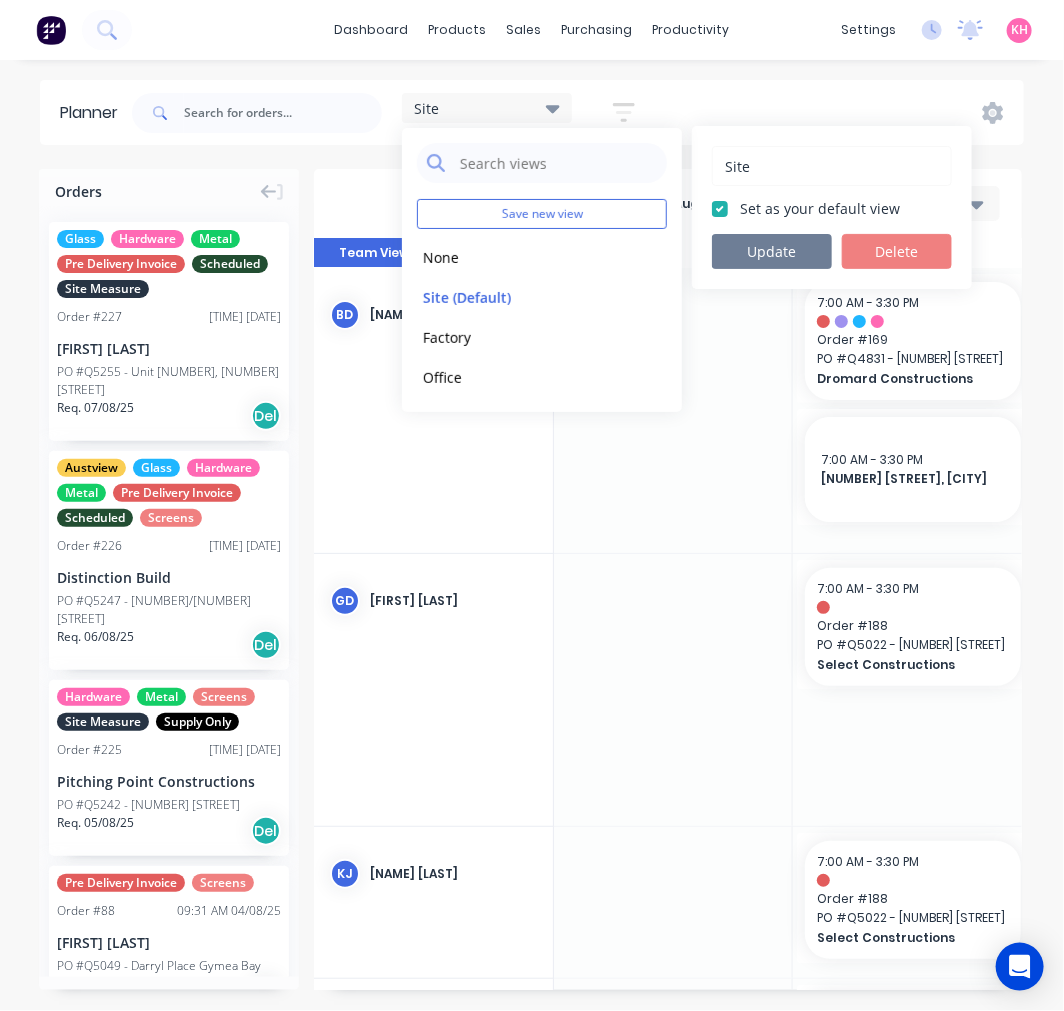click on "Update" at bounding box center (772, 251) 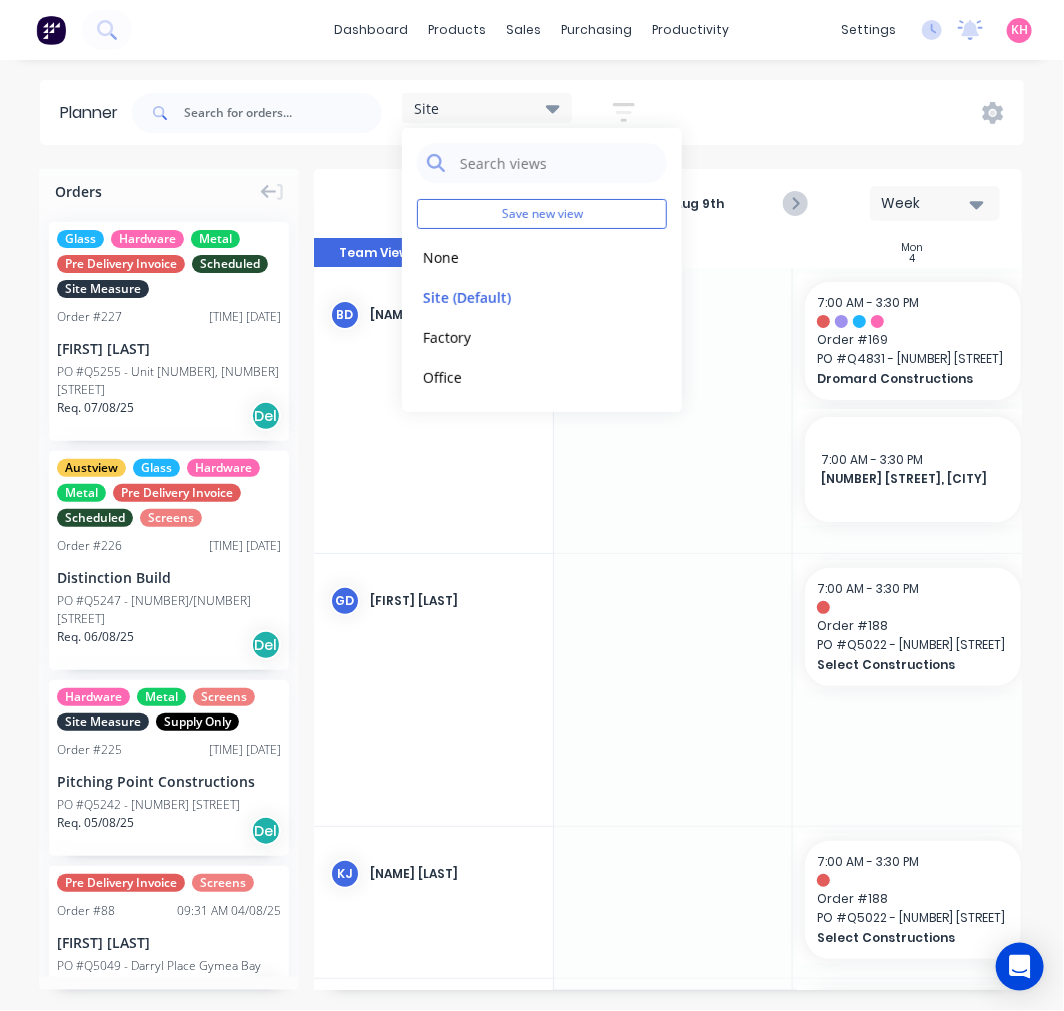 click on "Site Save new view None   edit Site   (Default) edit Factory   edit Office   edit   Show/Hide users Show/Hide orders Filter by status Filter by assignee Filter by labels" at bounding box center [576, 113] 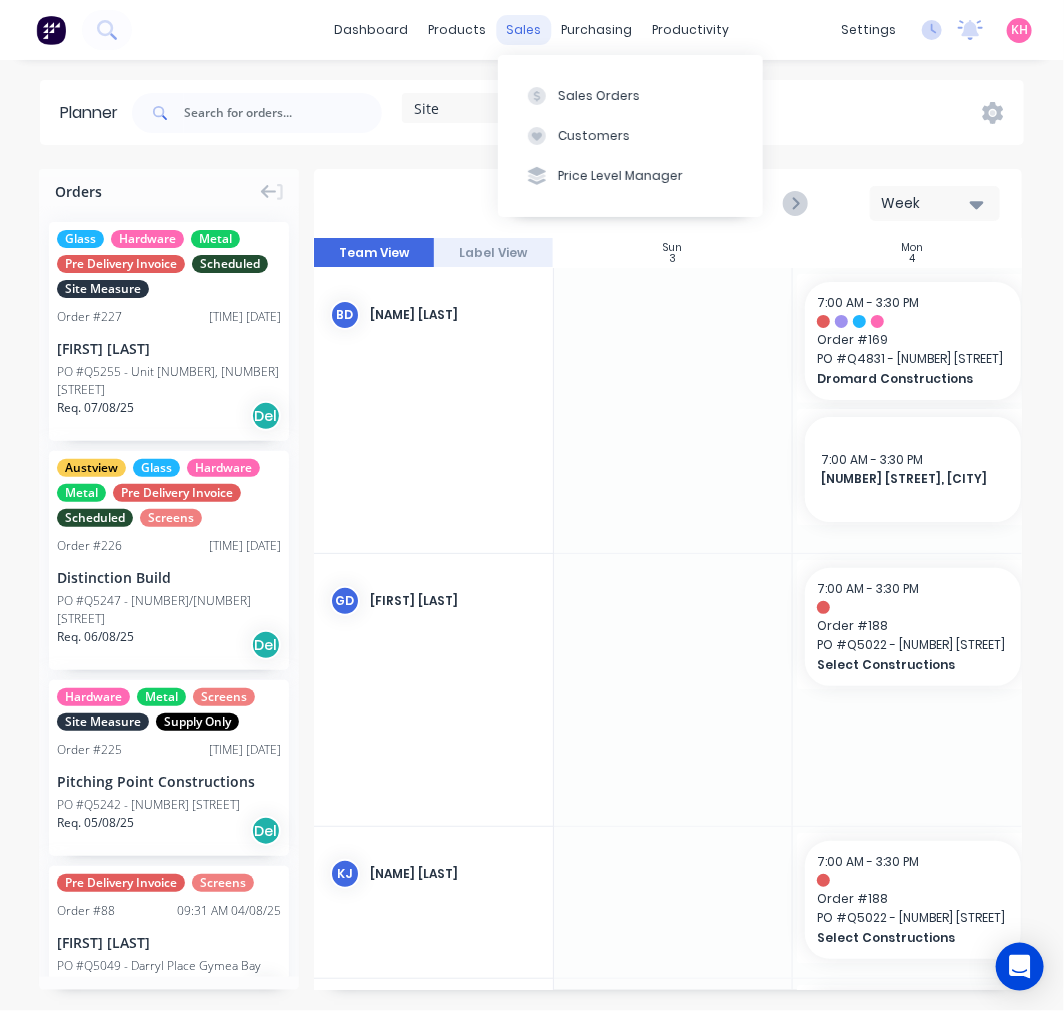 click on "sales" at bounding box center (524, 30) 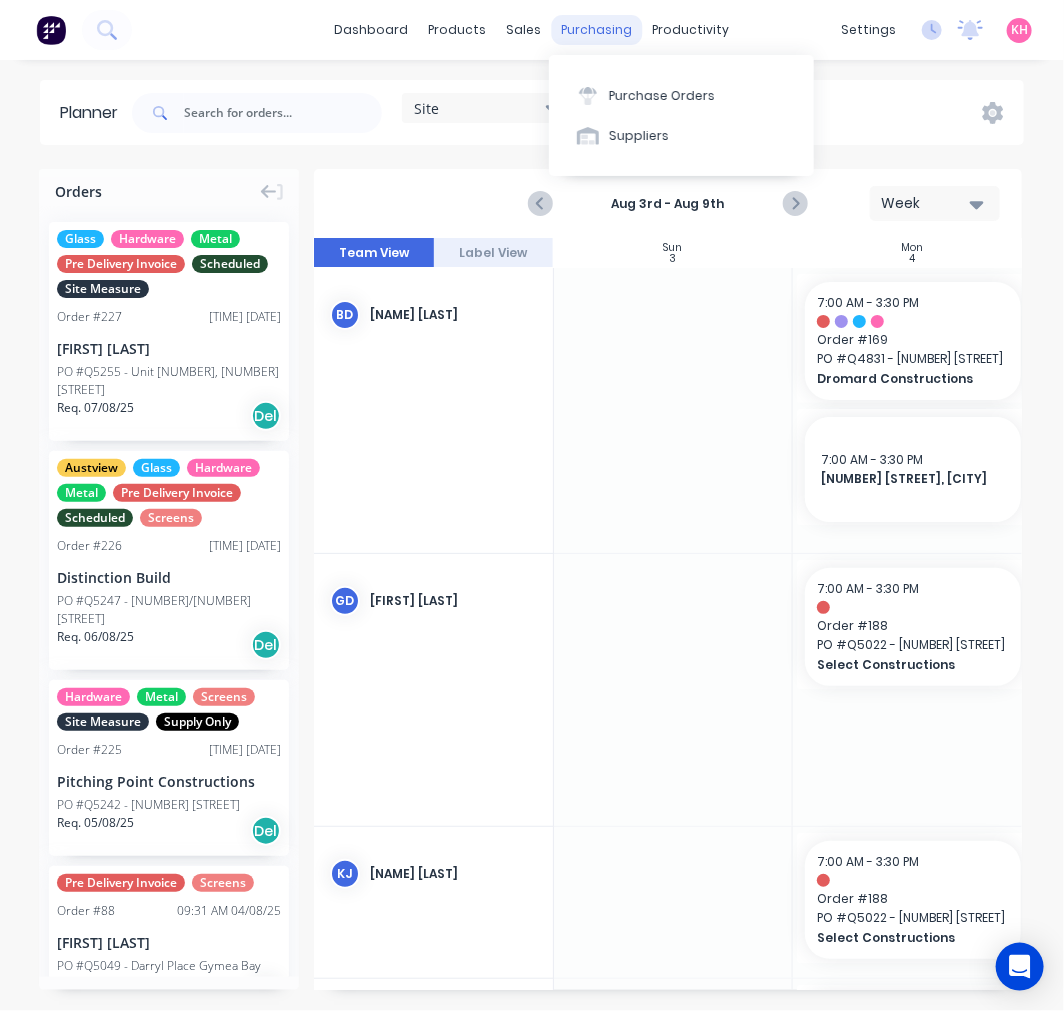 click on "purchasing" at bounding box center [597, 30] 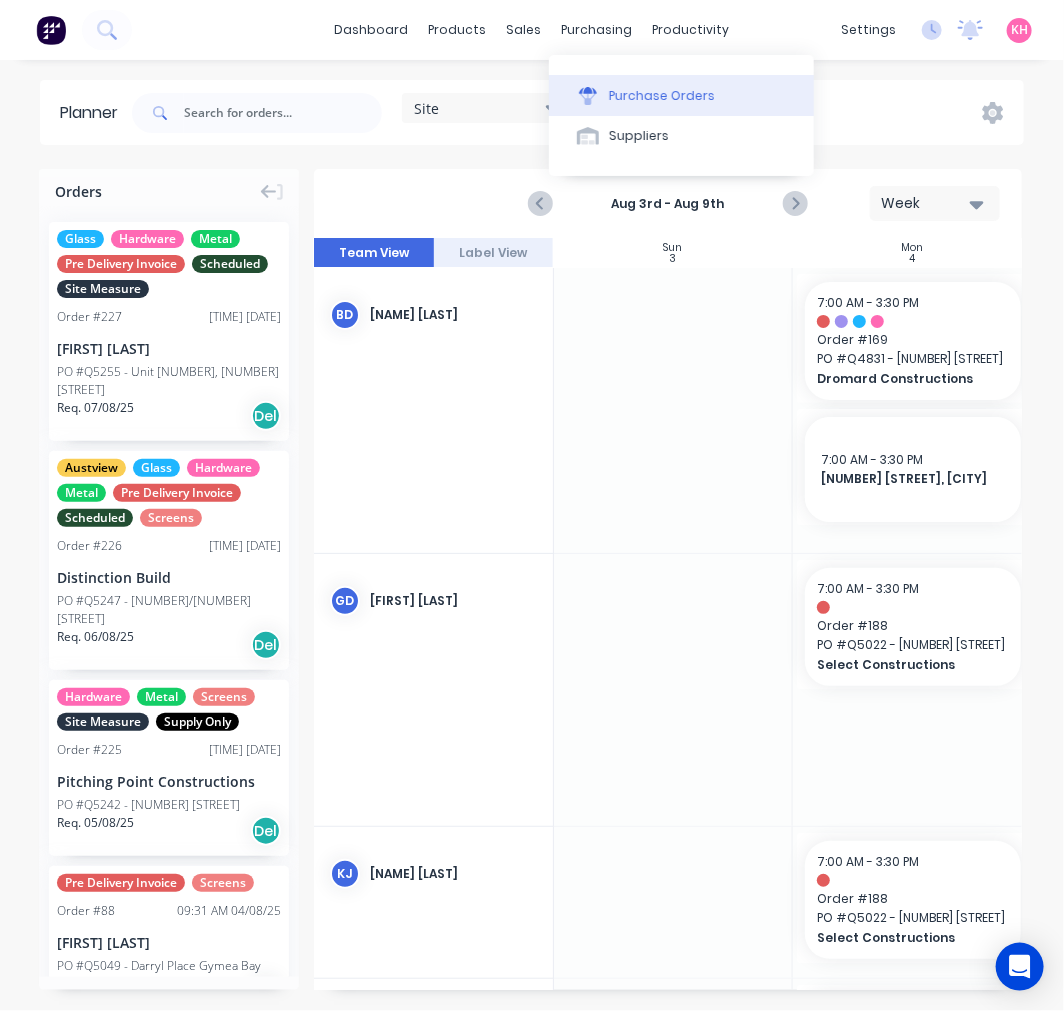 click on "Purchase Orders" at bounding box center [662, 96] 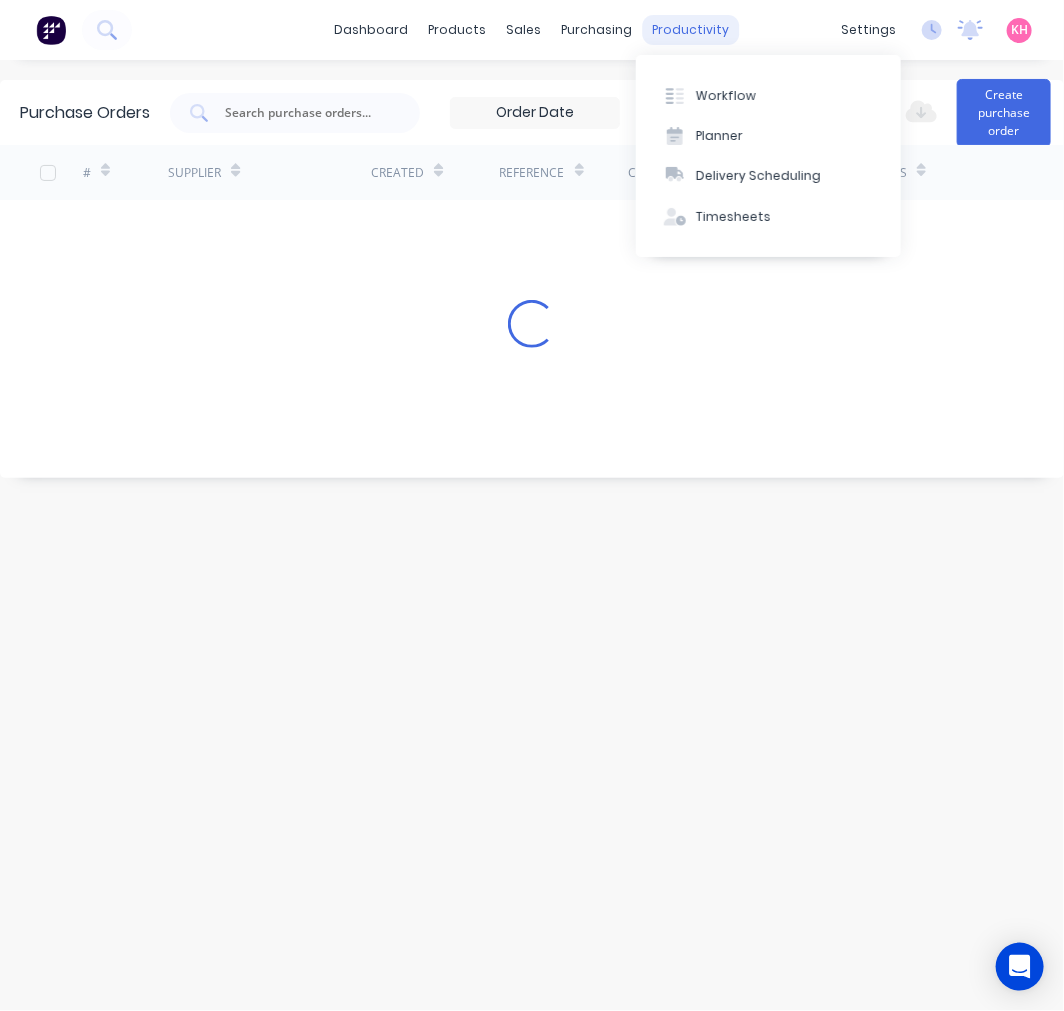 click on "productivity" at bounding box center [691, 30] 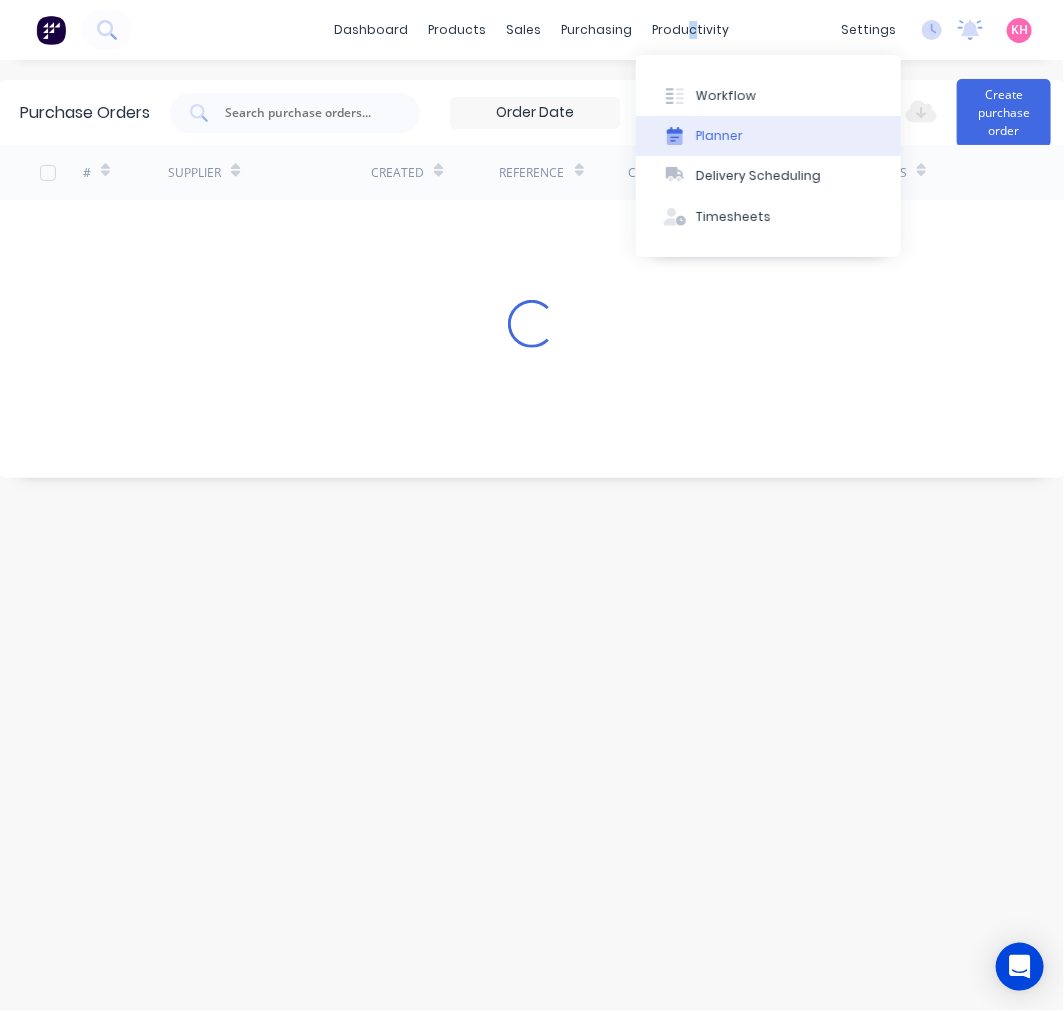 click on "Planner" at bounding box center (719, 136) 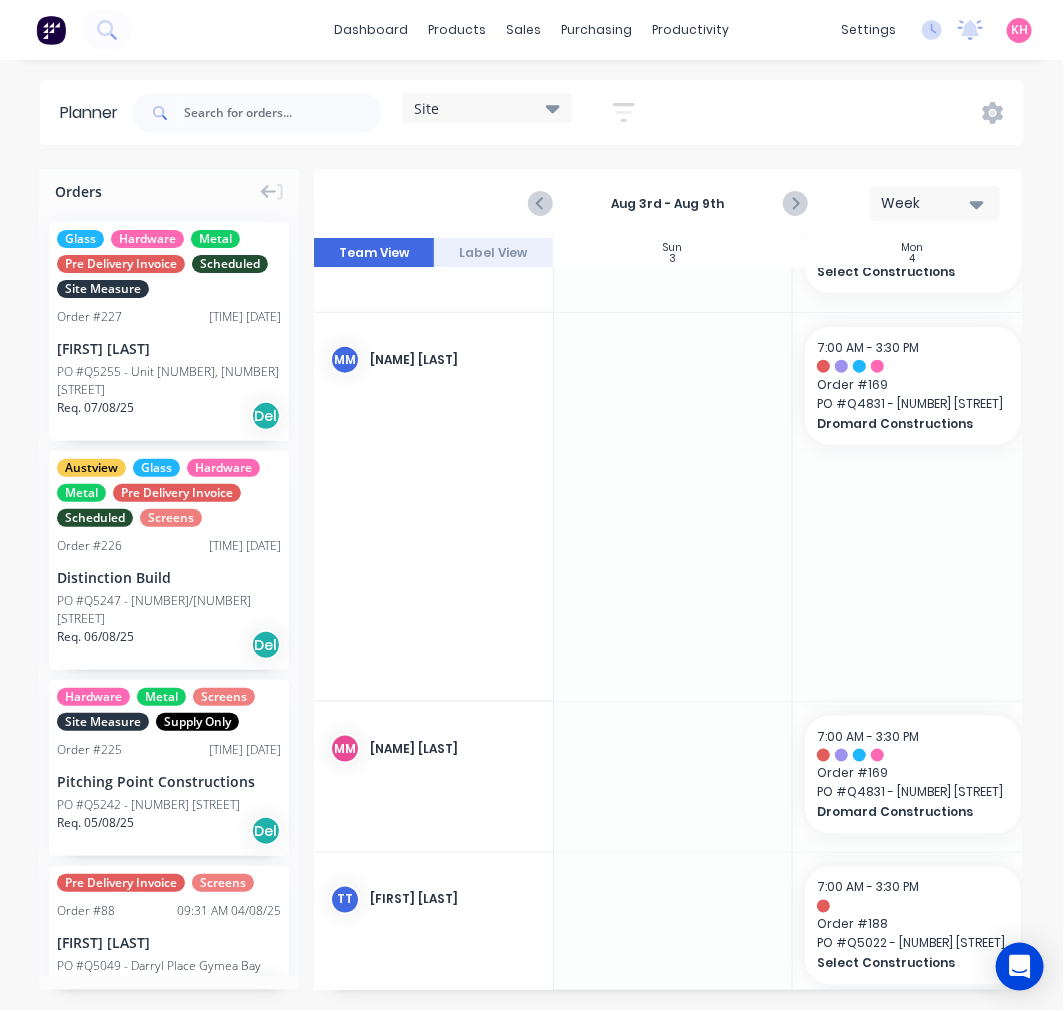 scroll, scrollTop: 702, scrollLeft: 1, axis: both 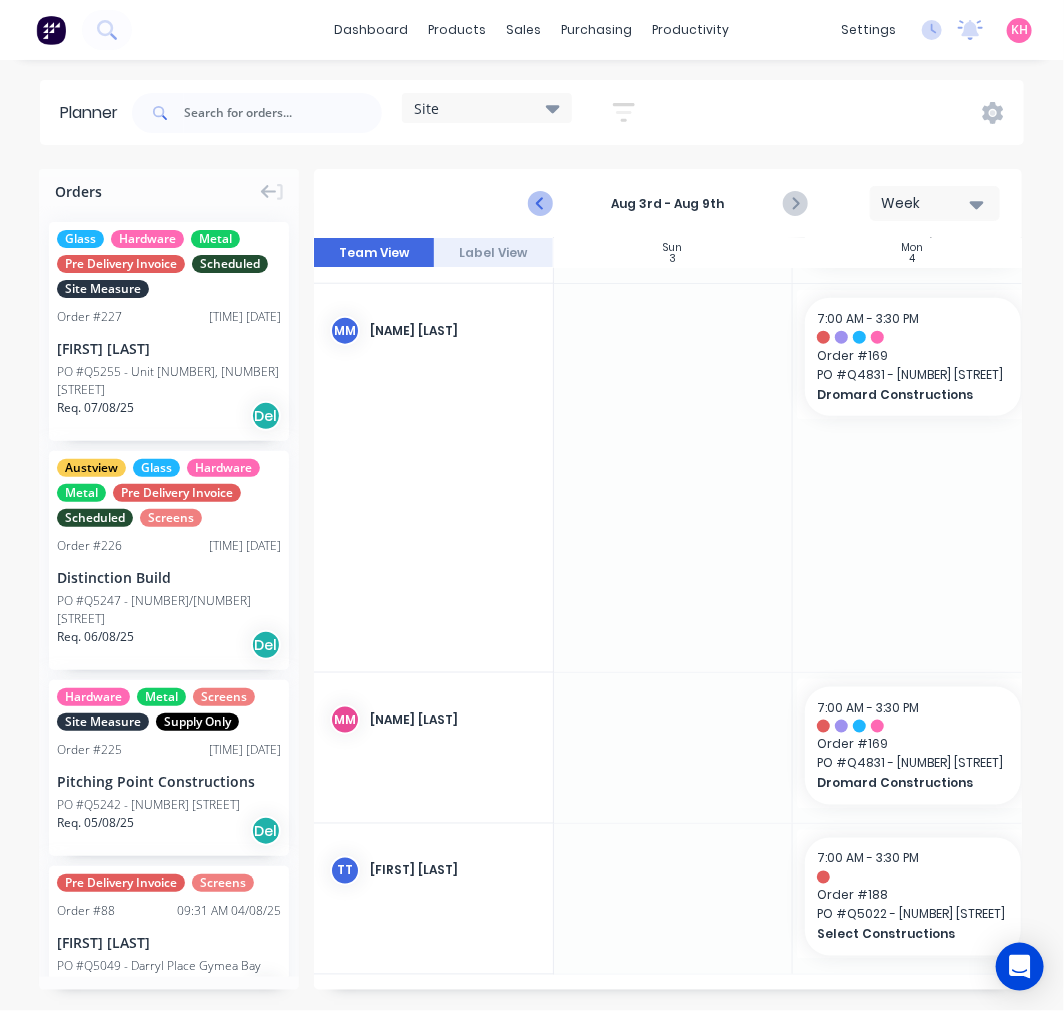 click 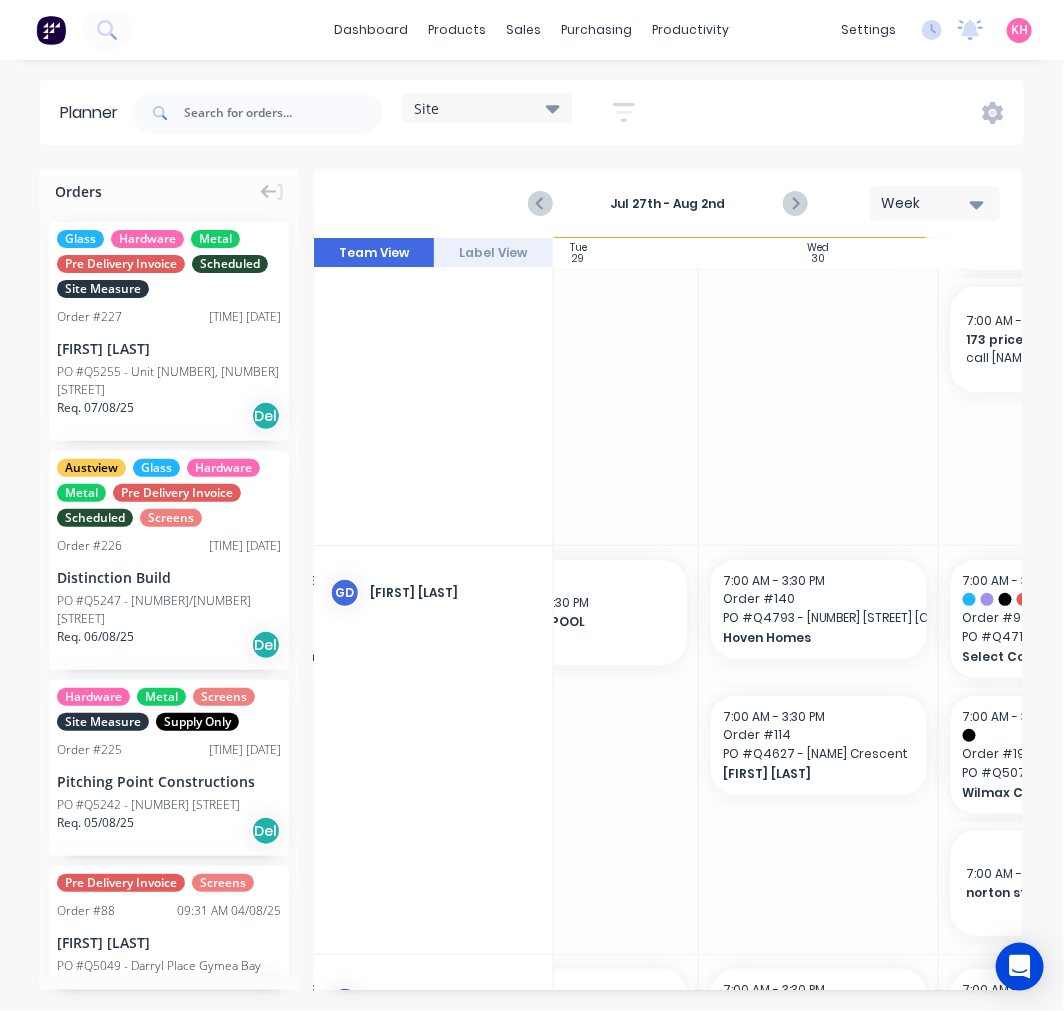 scroll, scrollTop: 130, scrollLeft: 594, axis: both 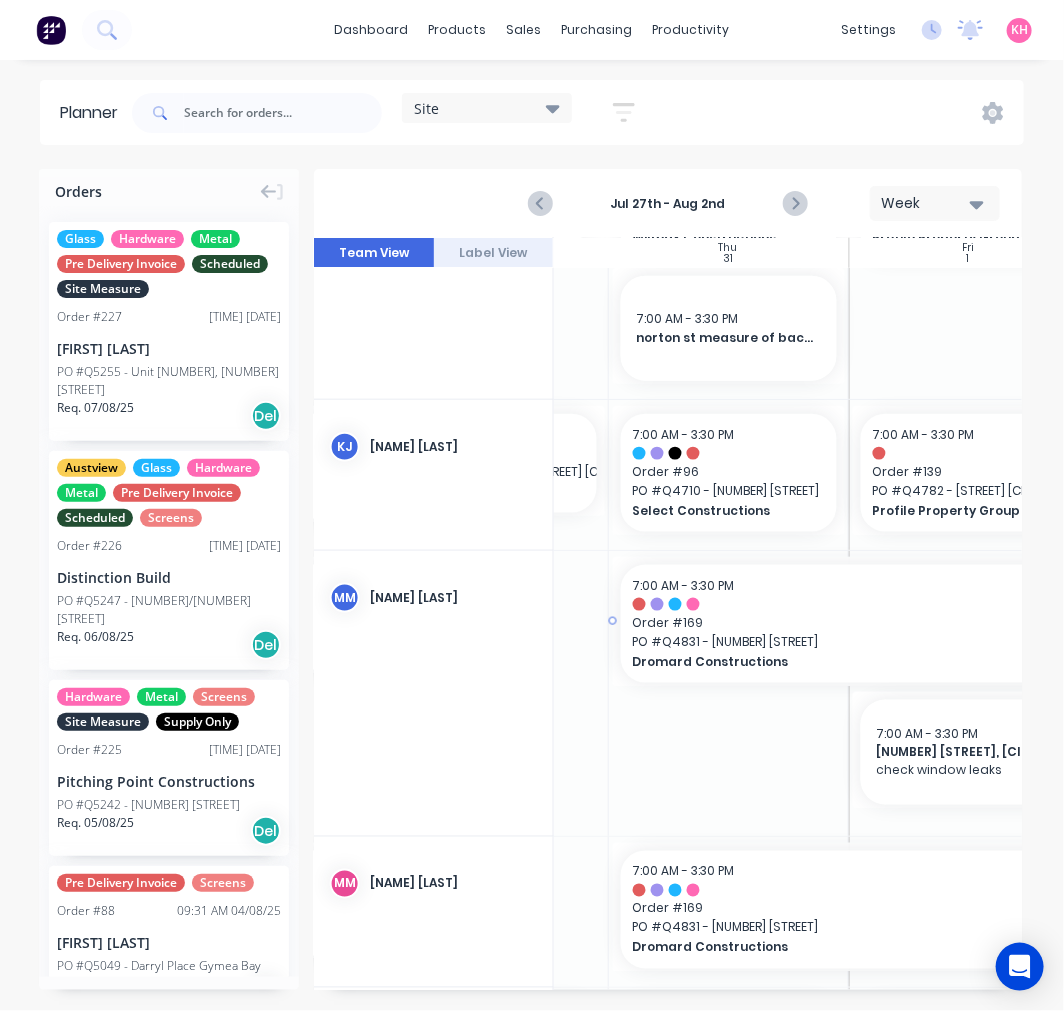 click on "Order # 169" at bounding box center [849, 623] 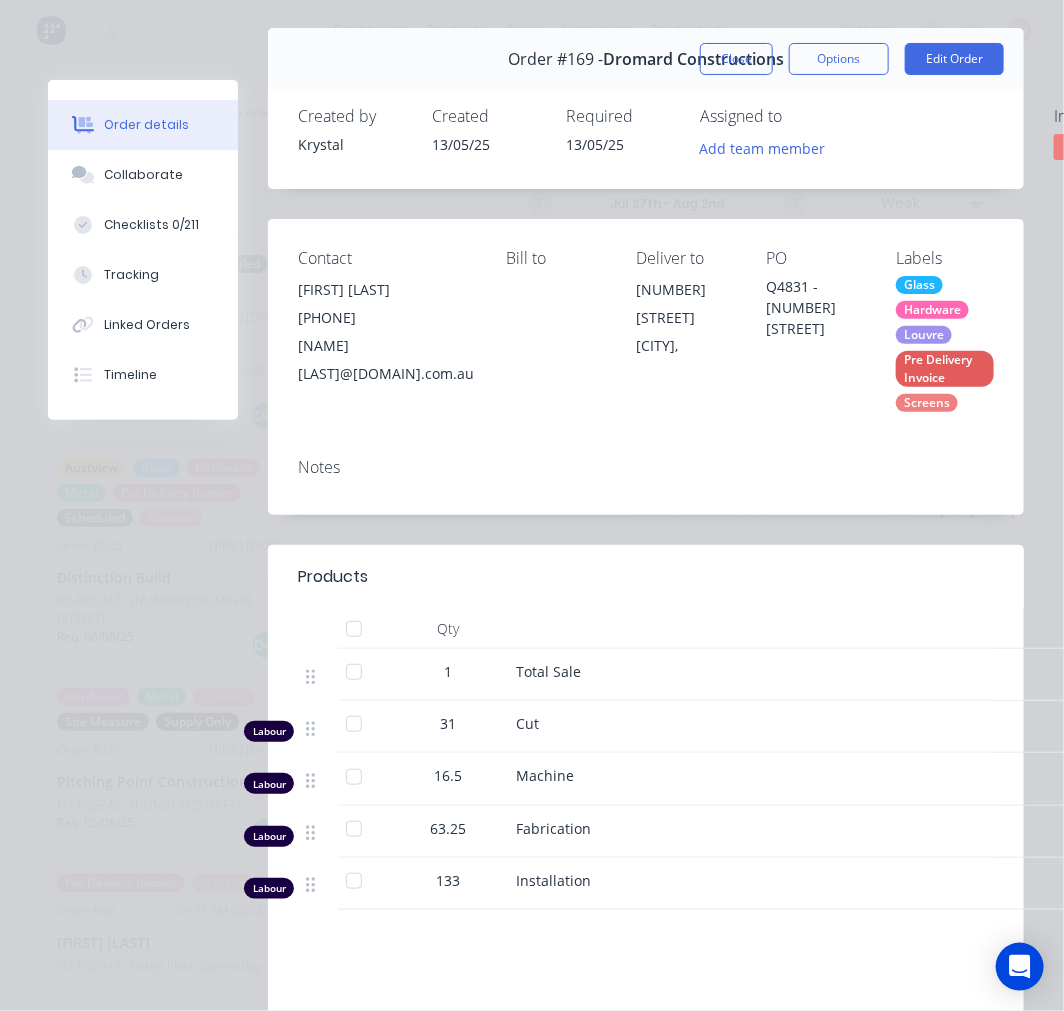 scroll, scrollTop: 0, scrollLeft: 0, axis: both 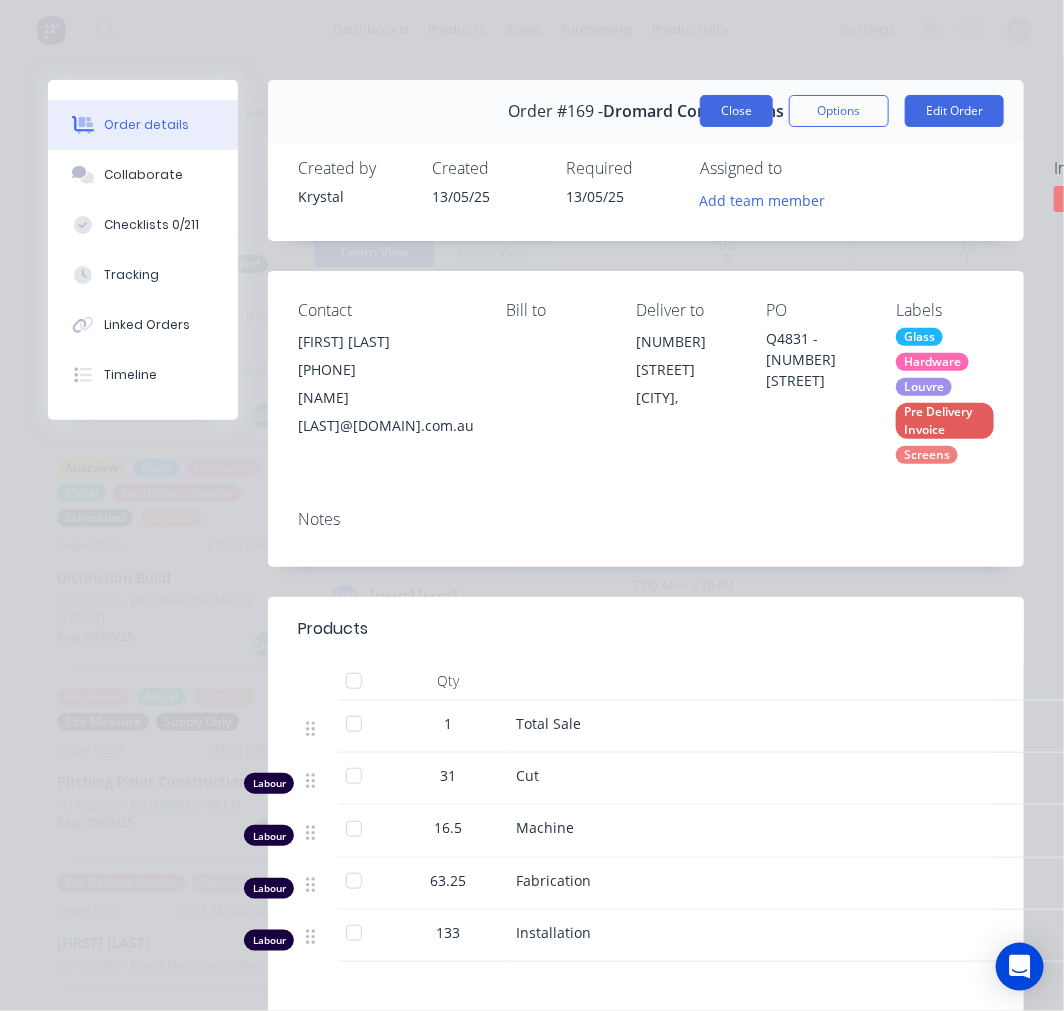 click on "Close" at bounding box center (736, 111) 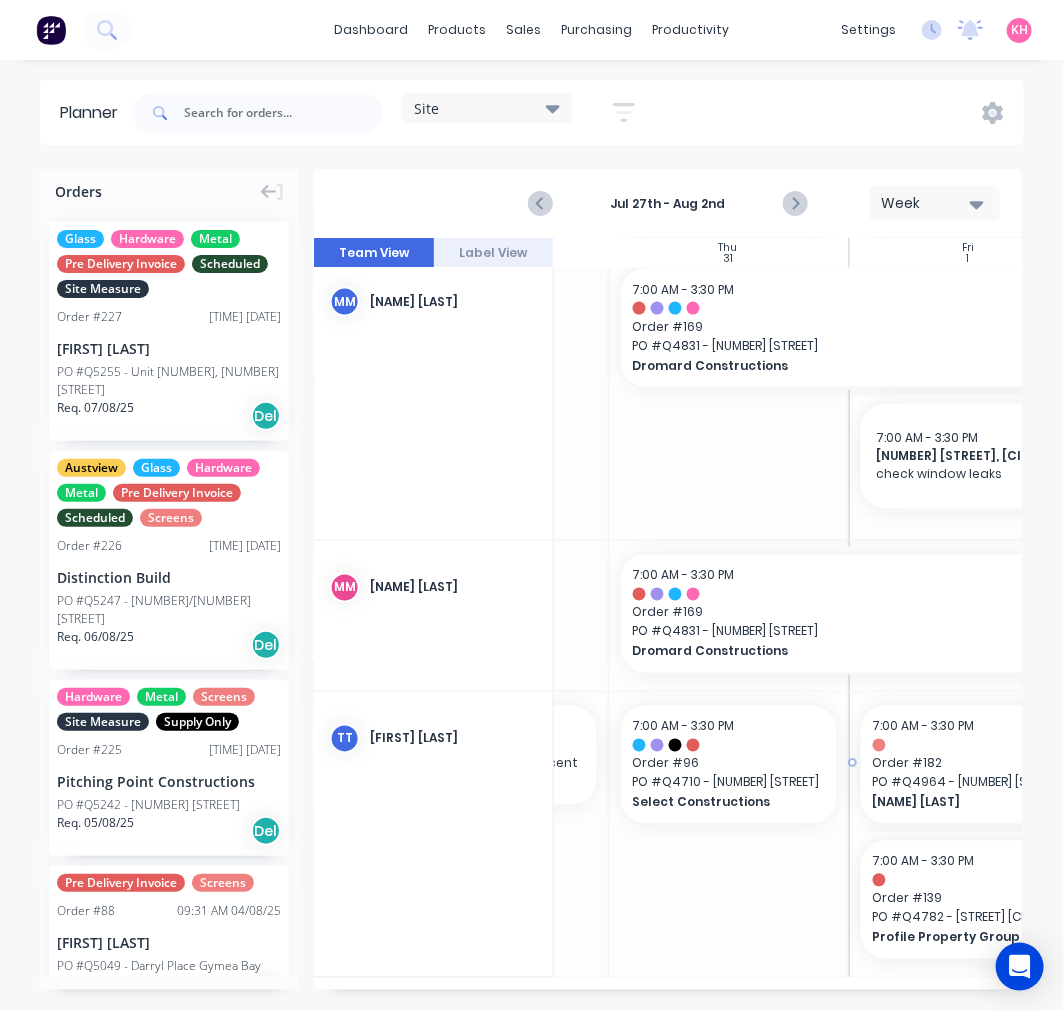 scroll, scrollTop: 992, scrollLeft: 905, axis: both 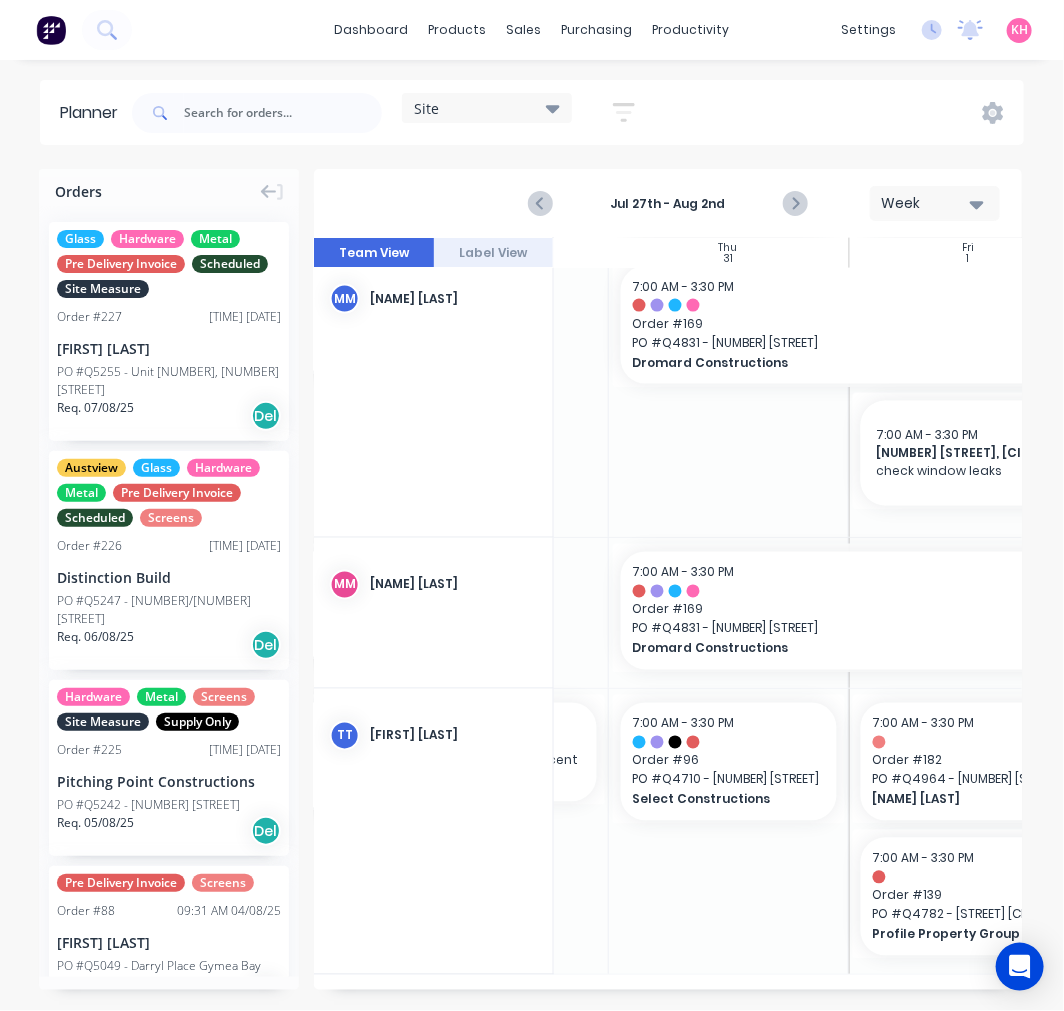 drag, startPoint x: 754, startPoint y: 990, endPoint x: 840, endPoint y: 761, distance: 244.61603 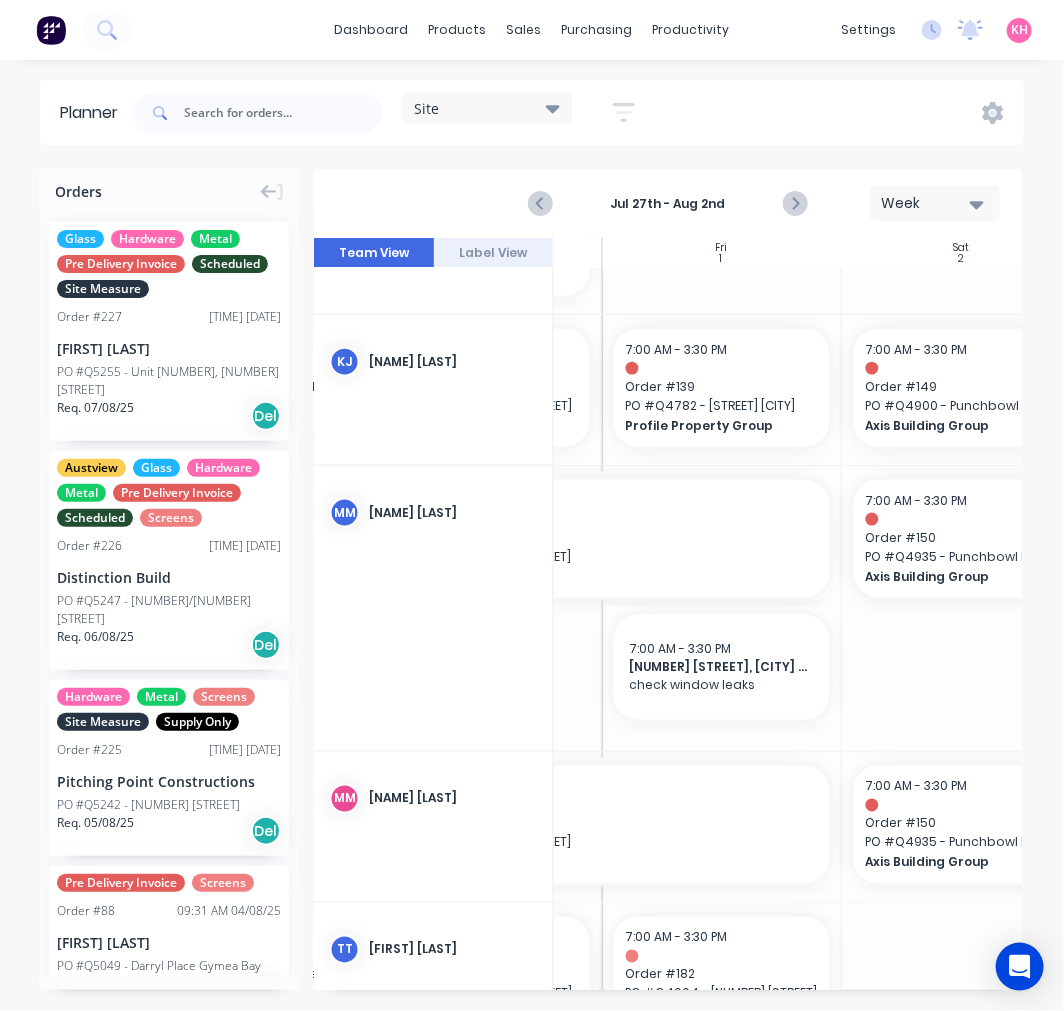 scroll, scrollTop: 770, scrollLeft: 1078, axis: both 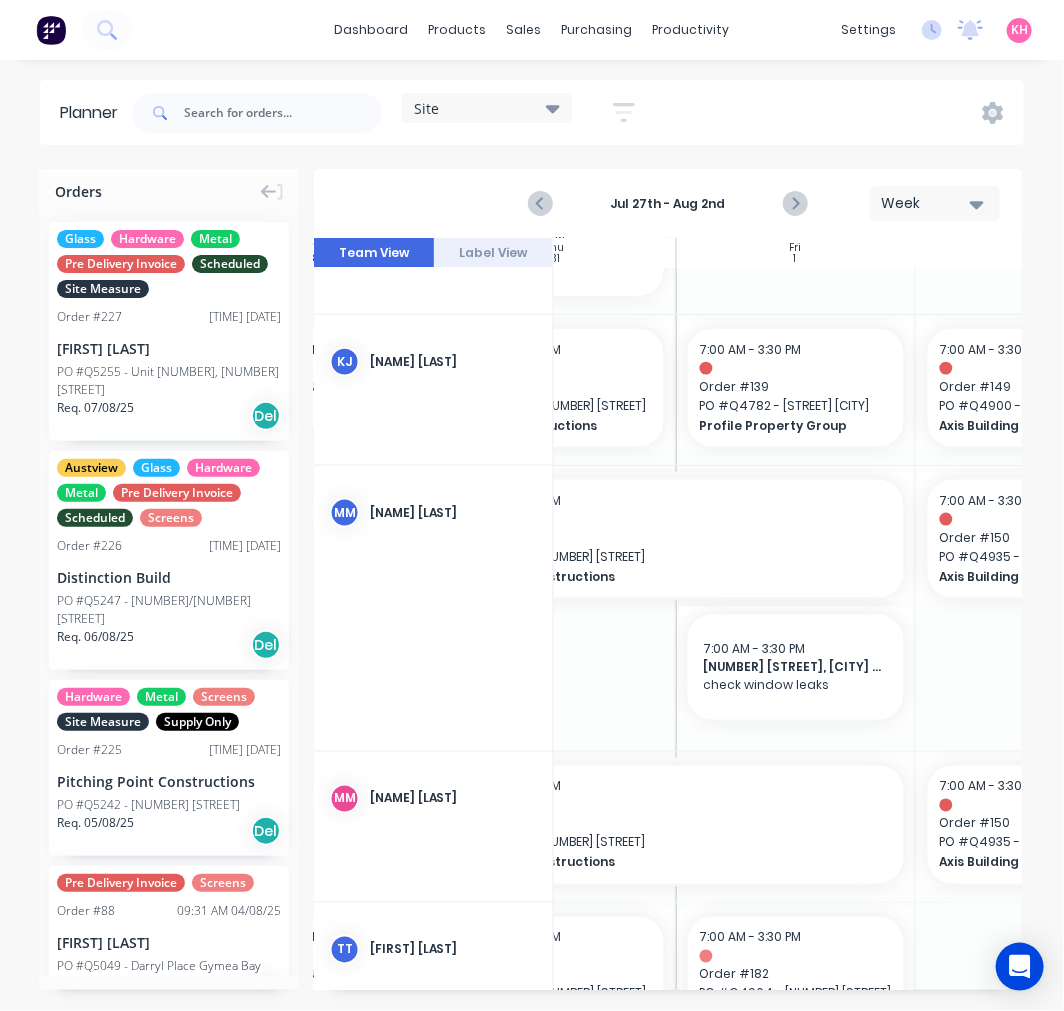 drag, startPoint x: 786, startPoint y: 205, endPoint x: 774, endPoint y: 213, distance: 14.422205 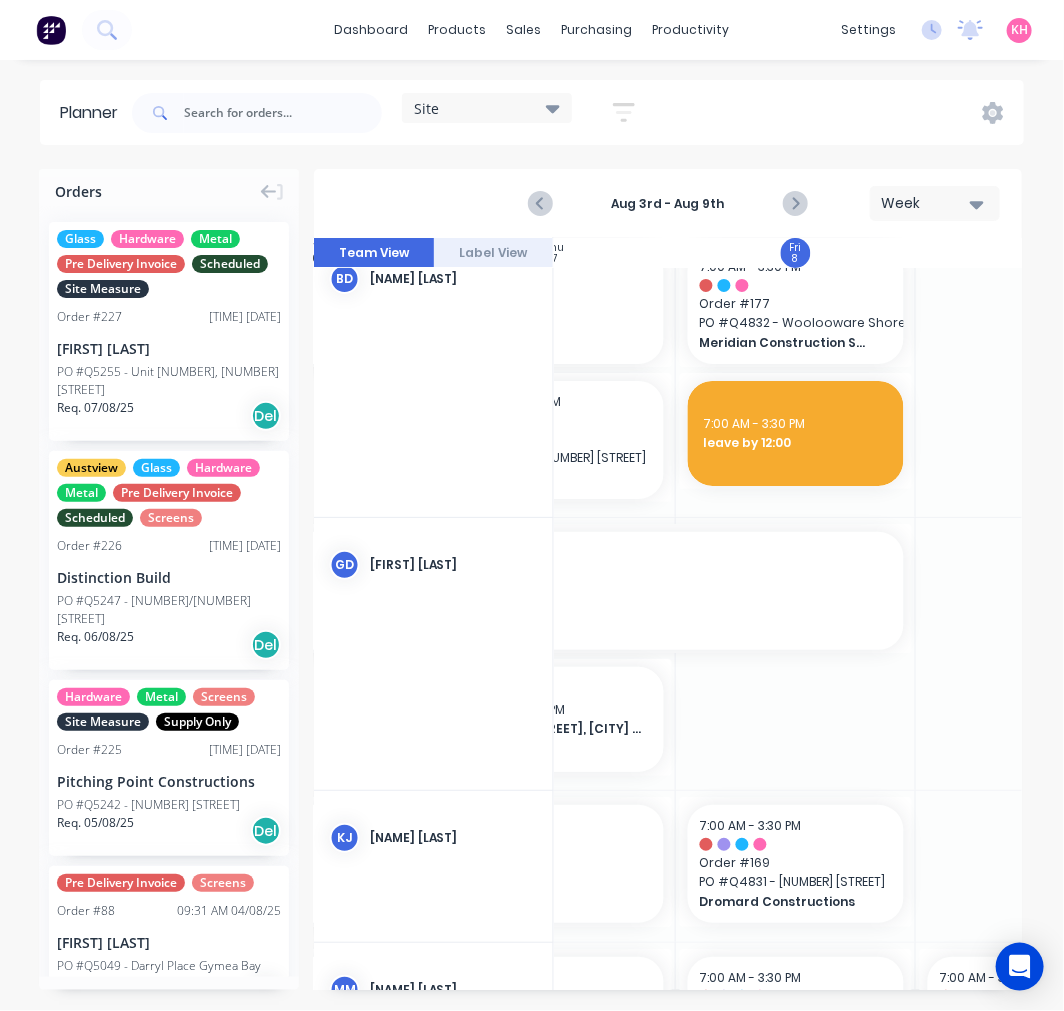 scroll, scrollTop: 0, scrollLeft: 1078, axis: horizontal 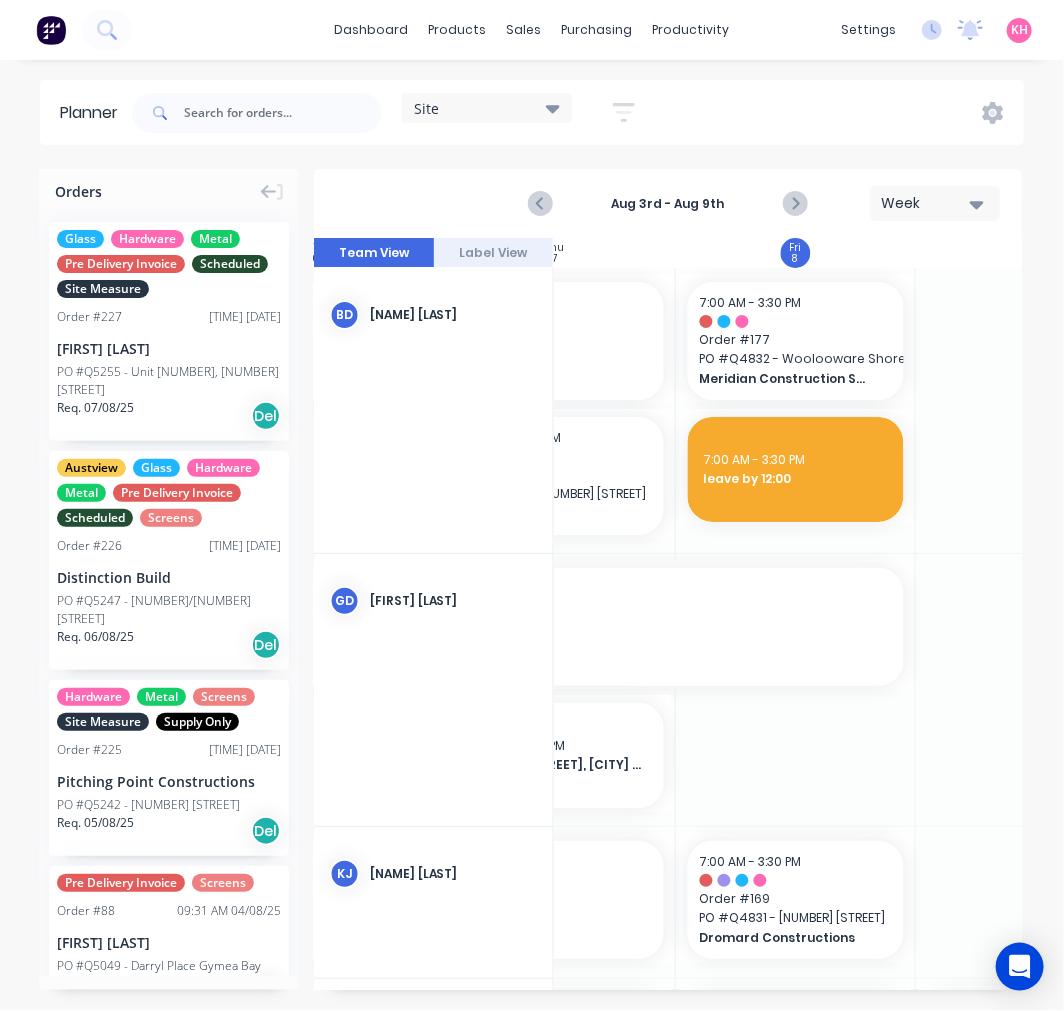 drag, startPoint x: 785, startPoint y: 991, endPoint x: 686, endPoint y: 984, distance: 99.24717 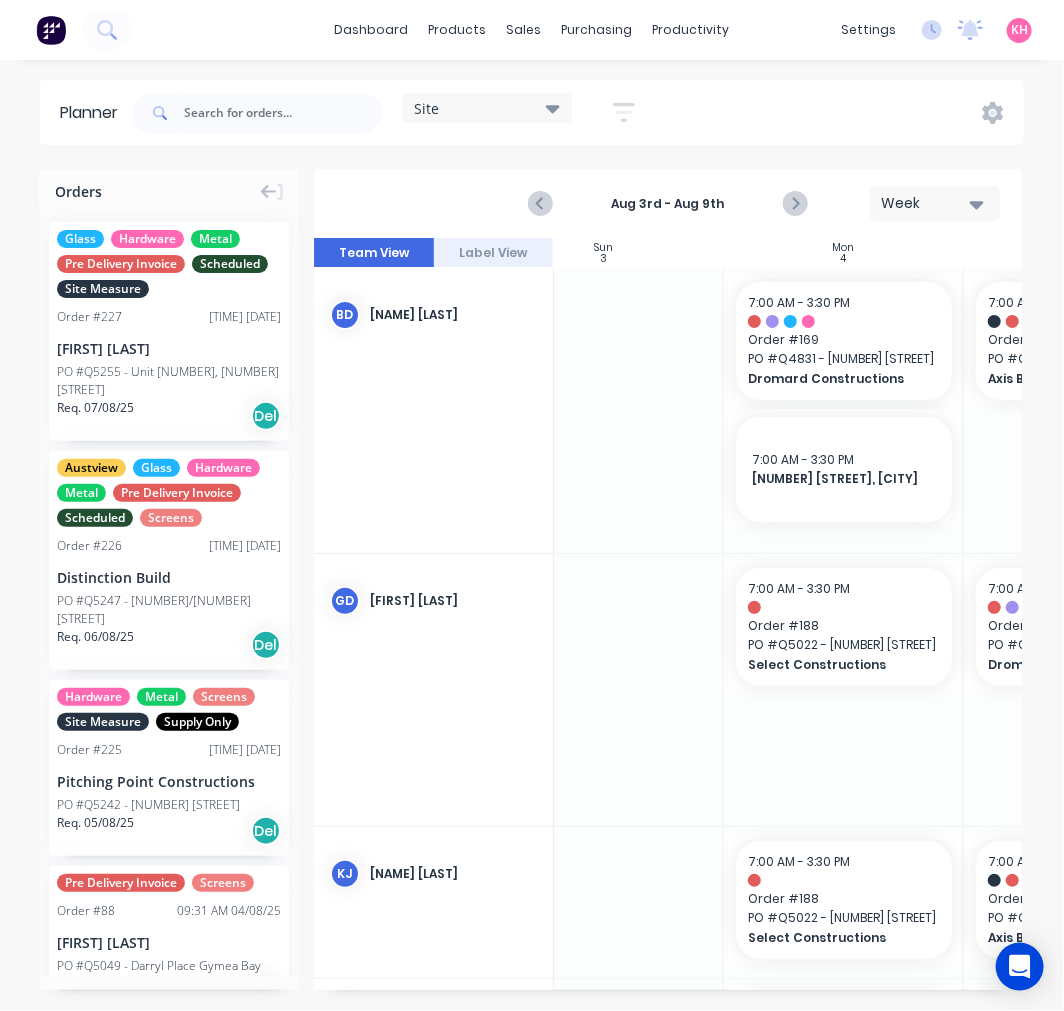 scroll, scrollTop: 0, scrollLeft: 0, axis: both 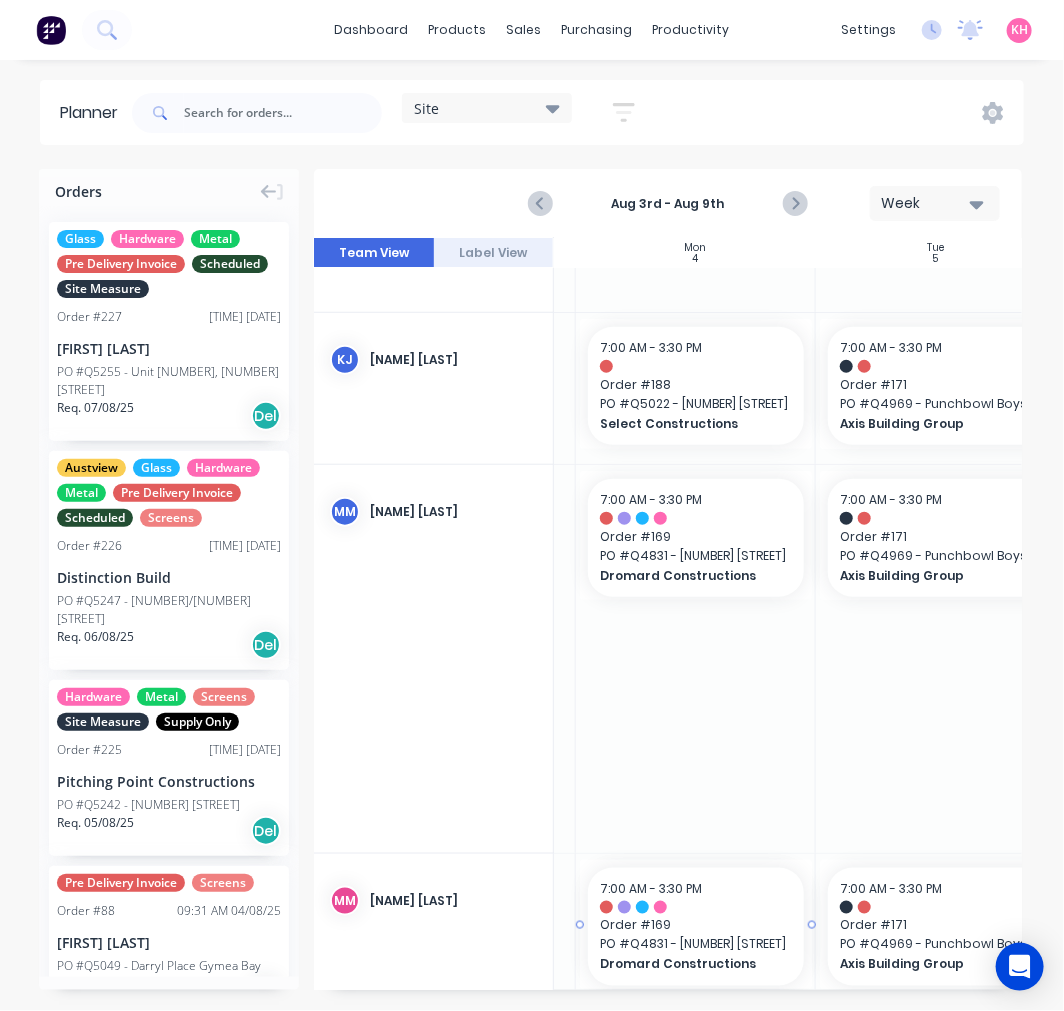 drag, startPoint x: 575, startPoint y: 978, endPoint x: 591, endPoint y: 978, distance: 16 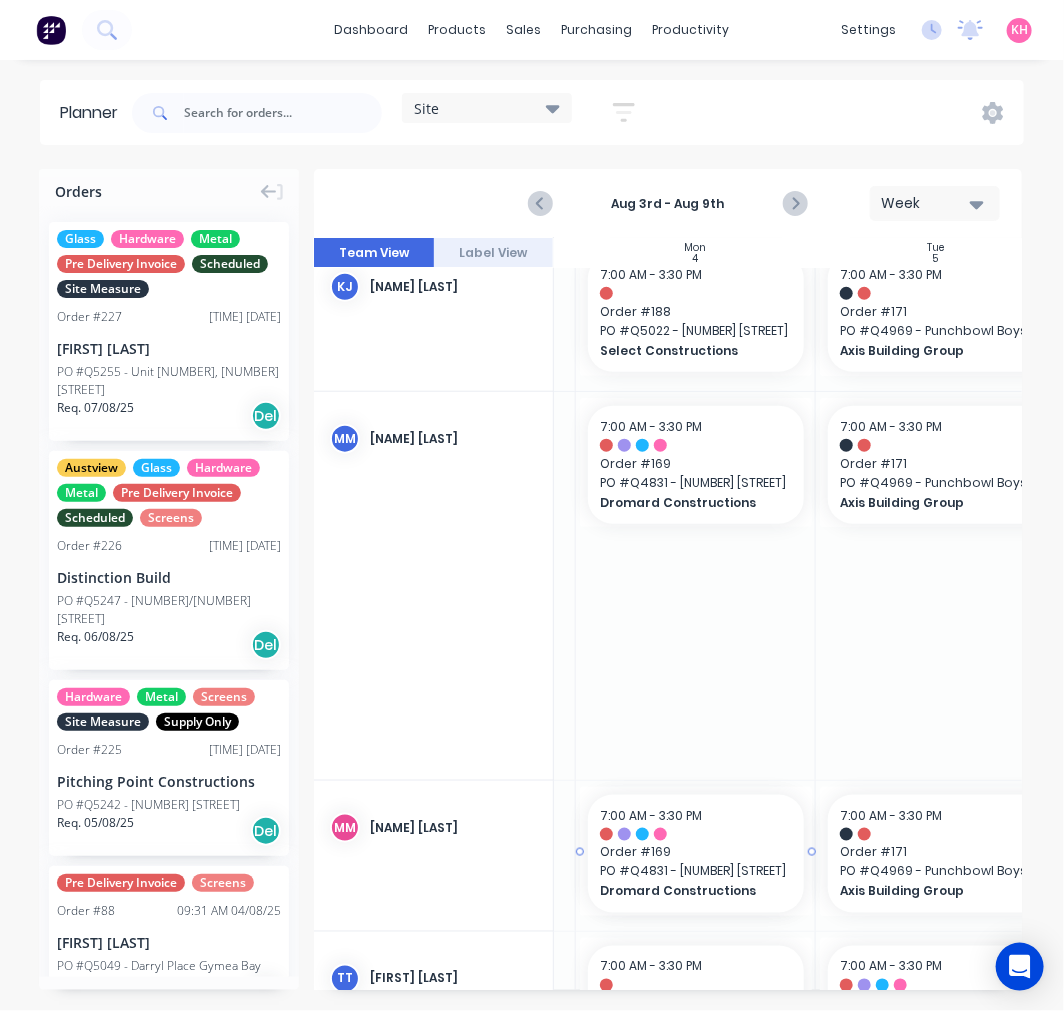 drag, startPoint x: 582, startPoint y: 982, endPoint x: 561, endPoint y: 975, distance: 22.135944 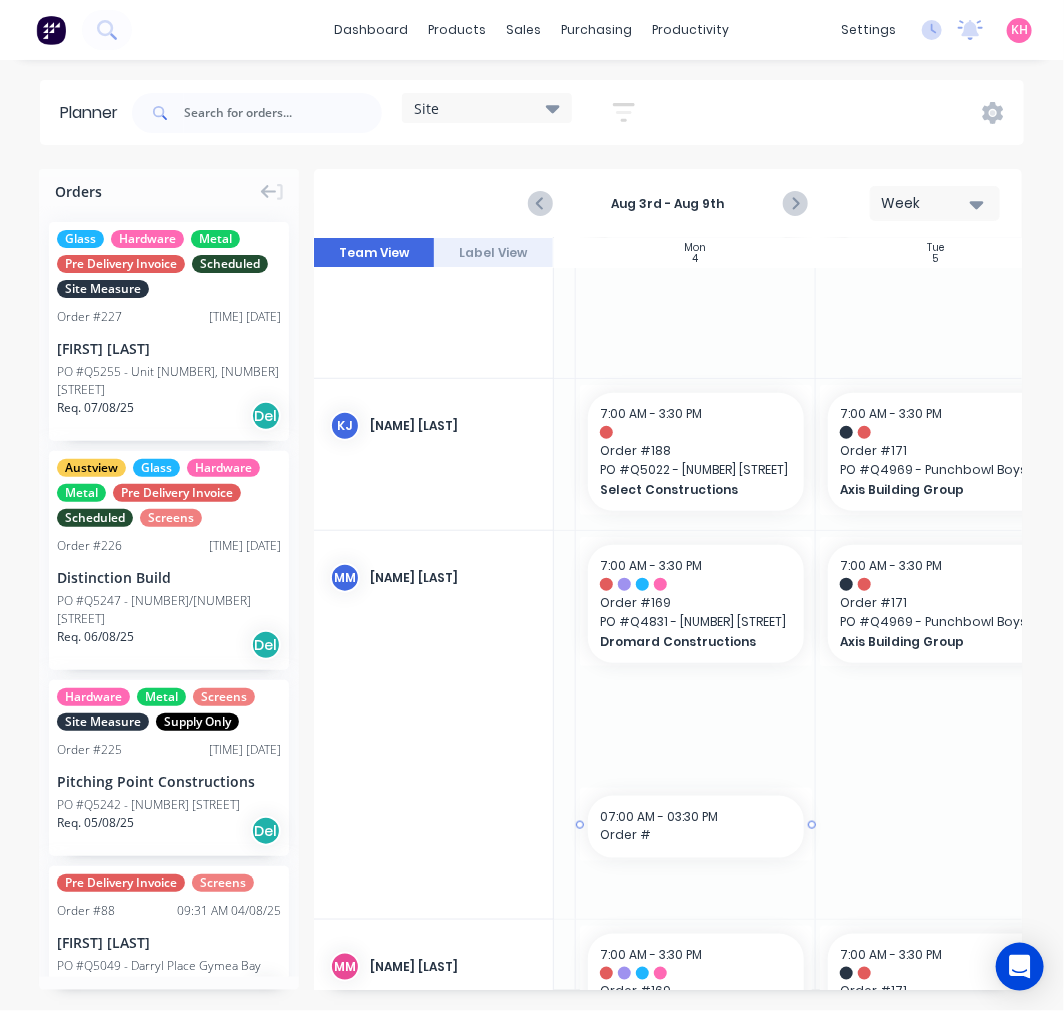 drag, startPoint x: 603, startPoint y: 981, endPoint x: 634, endPoint y: 975, distance: 31.575306 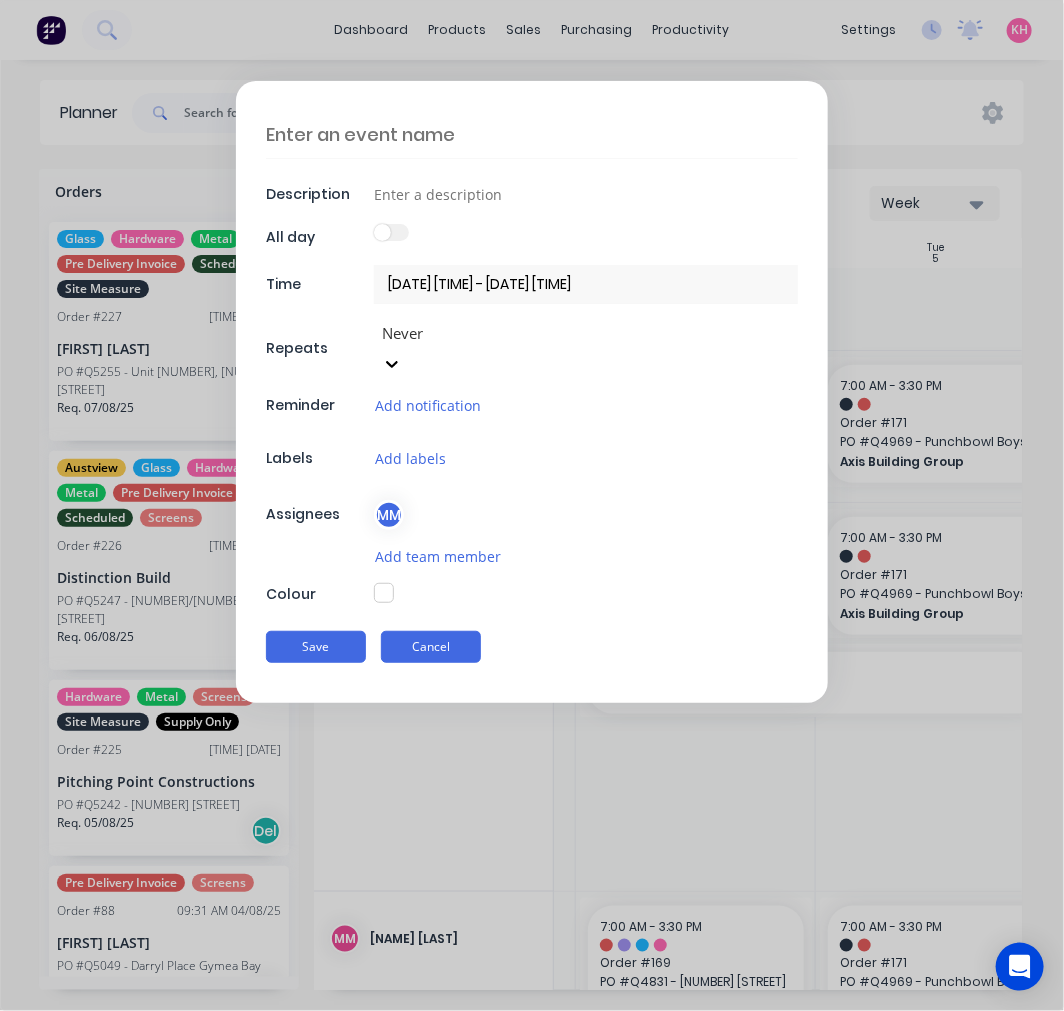 click on "Cancel" at bounding box center (431, 647) 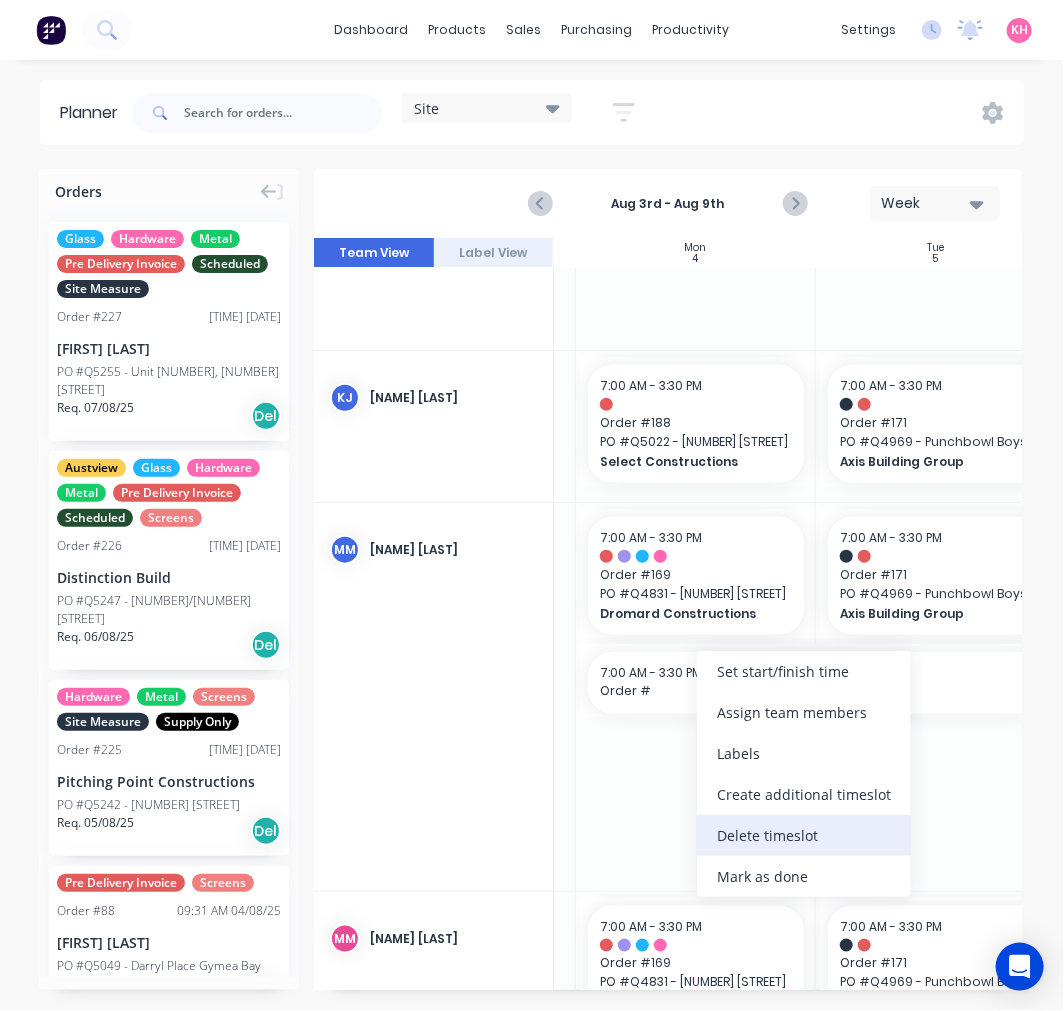click on "Delete timeslot" at bounding box center [804, 835] 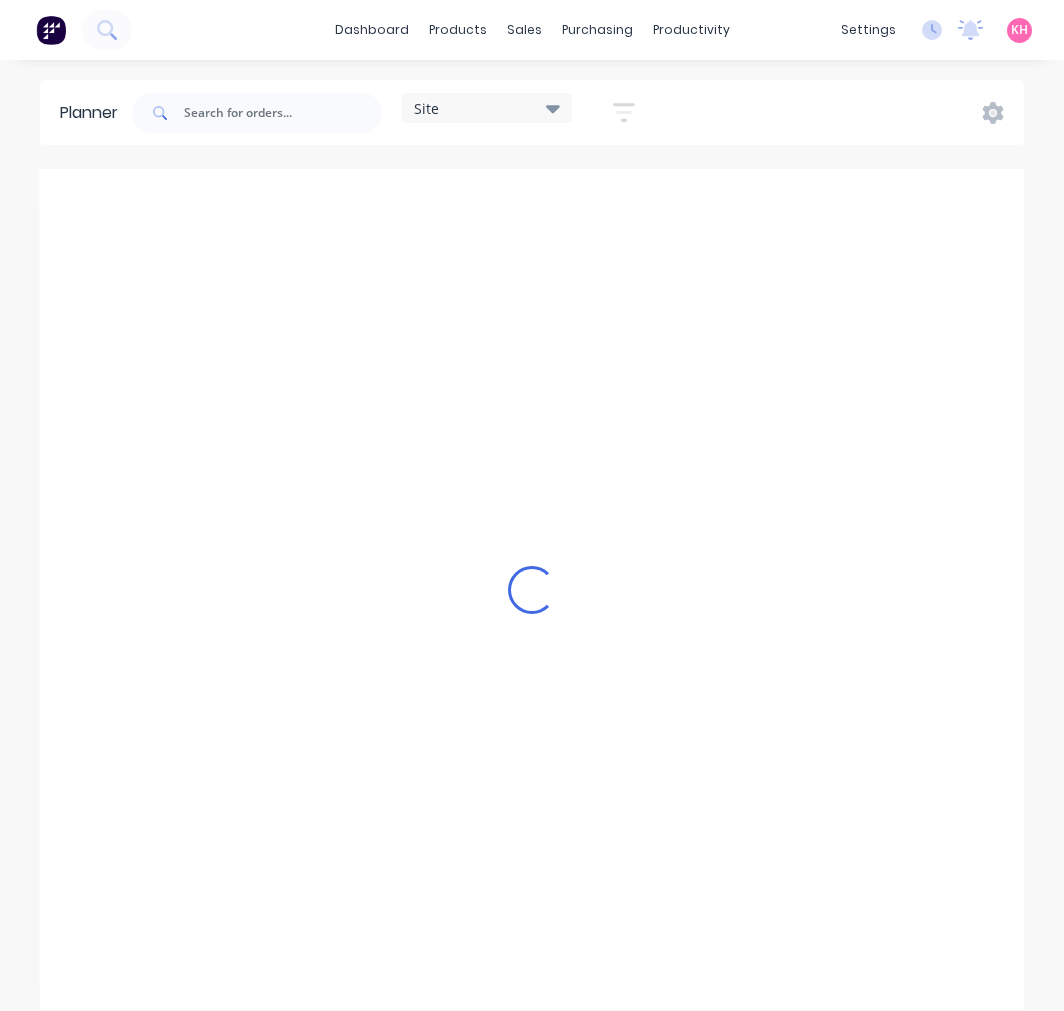 scroll, scrollTop: 0, scrollLeft: 0, axis: both 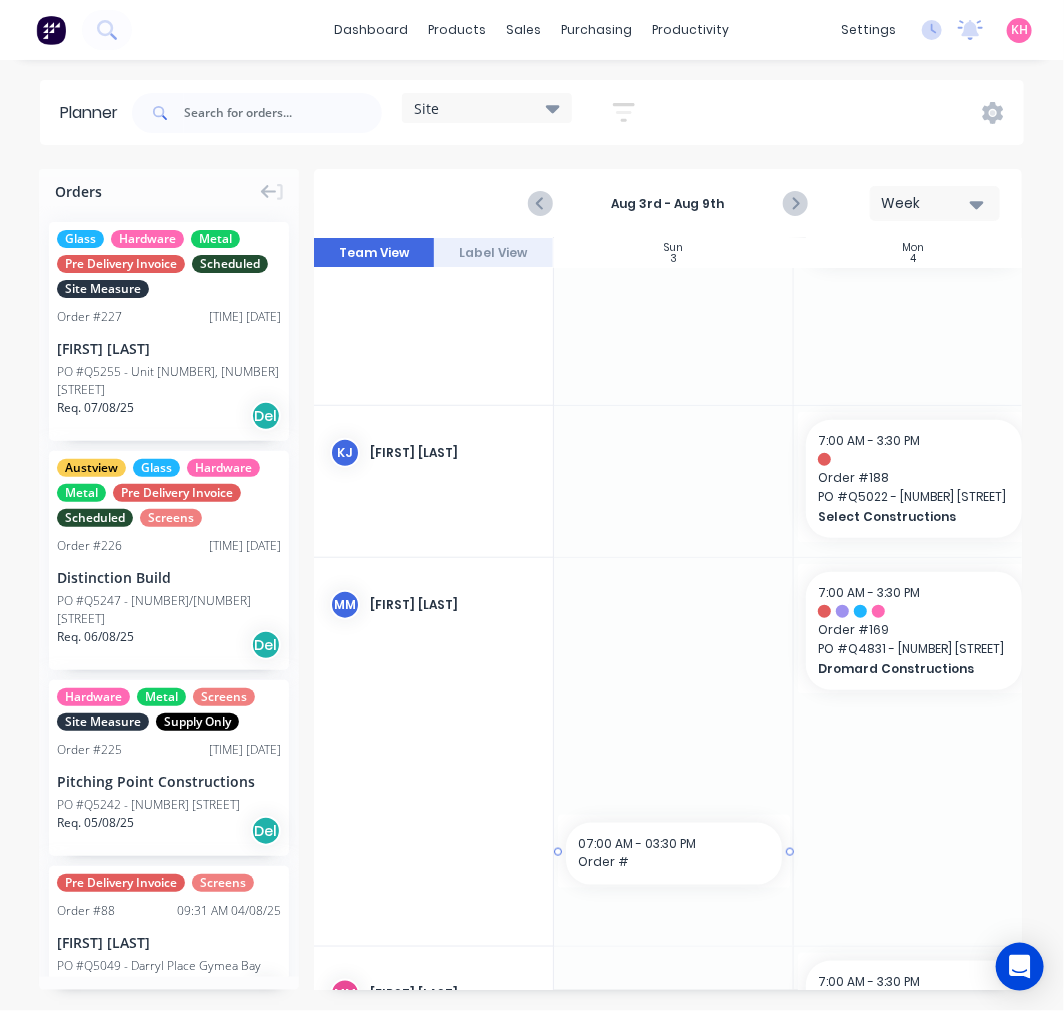 drag, startPoint x: 555, startPoint y: 981, endPoint x: 605, endPoint y: 981, distance: 50 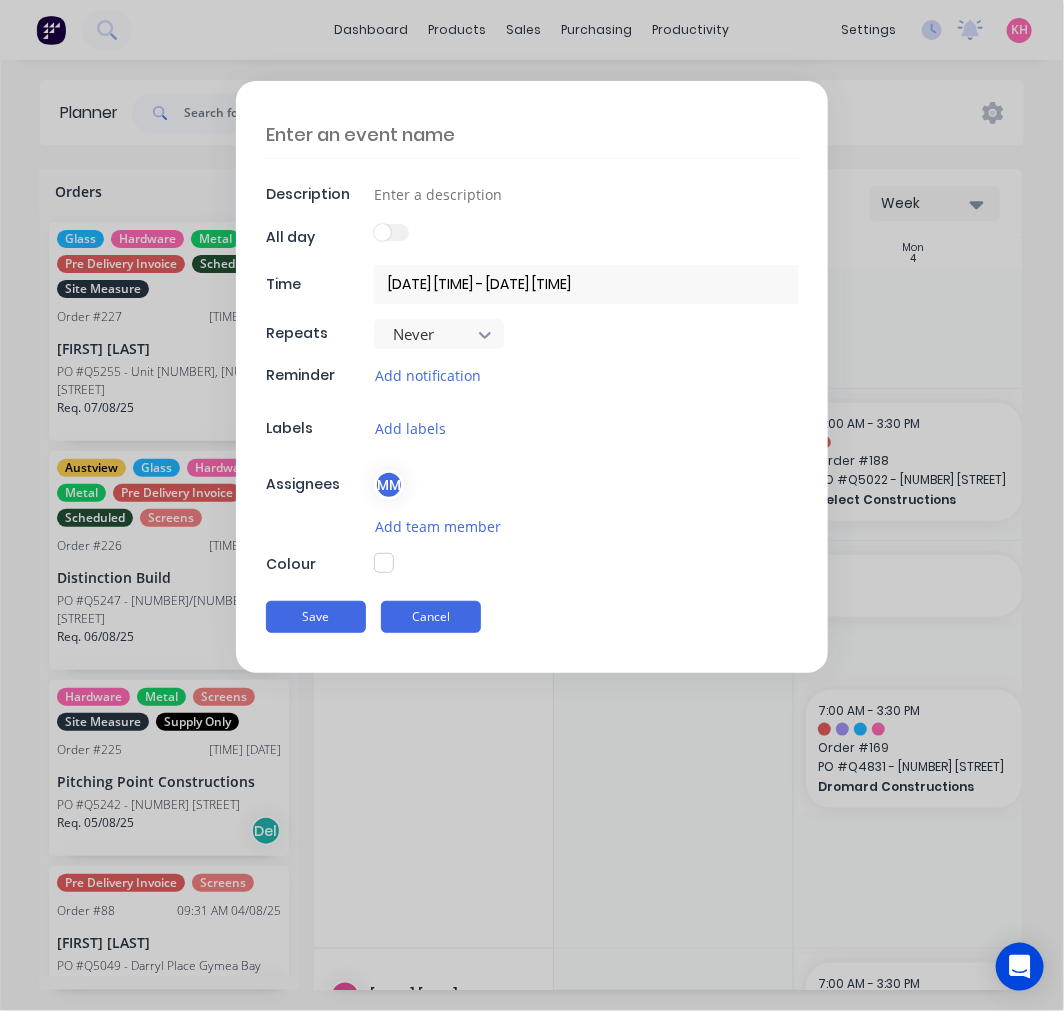 click on "Cancel" at bounding box center (431, 617) 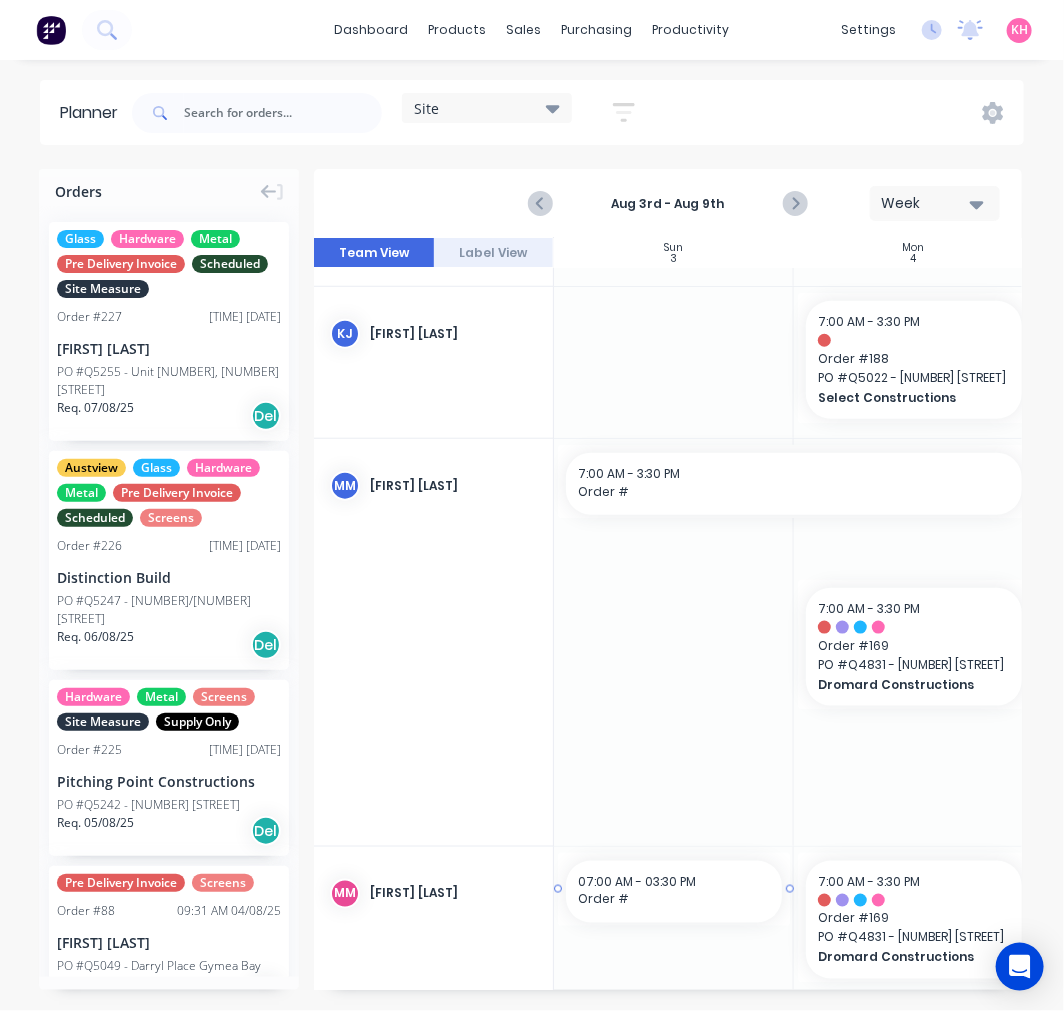 drag, startPoint x: 558, startPoint y: 982, endPoint x: 671, endPoint y: 984, distance: 113.0177 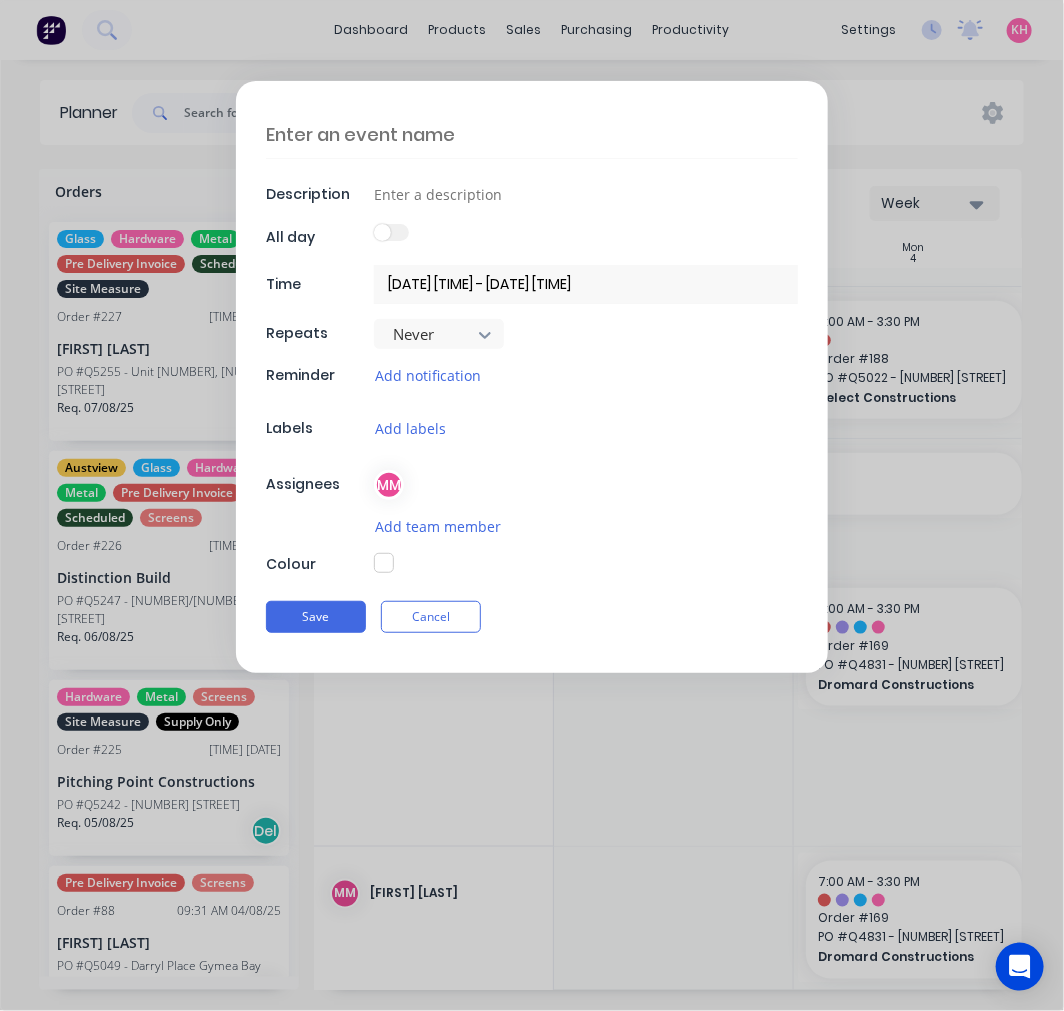 type on "x" 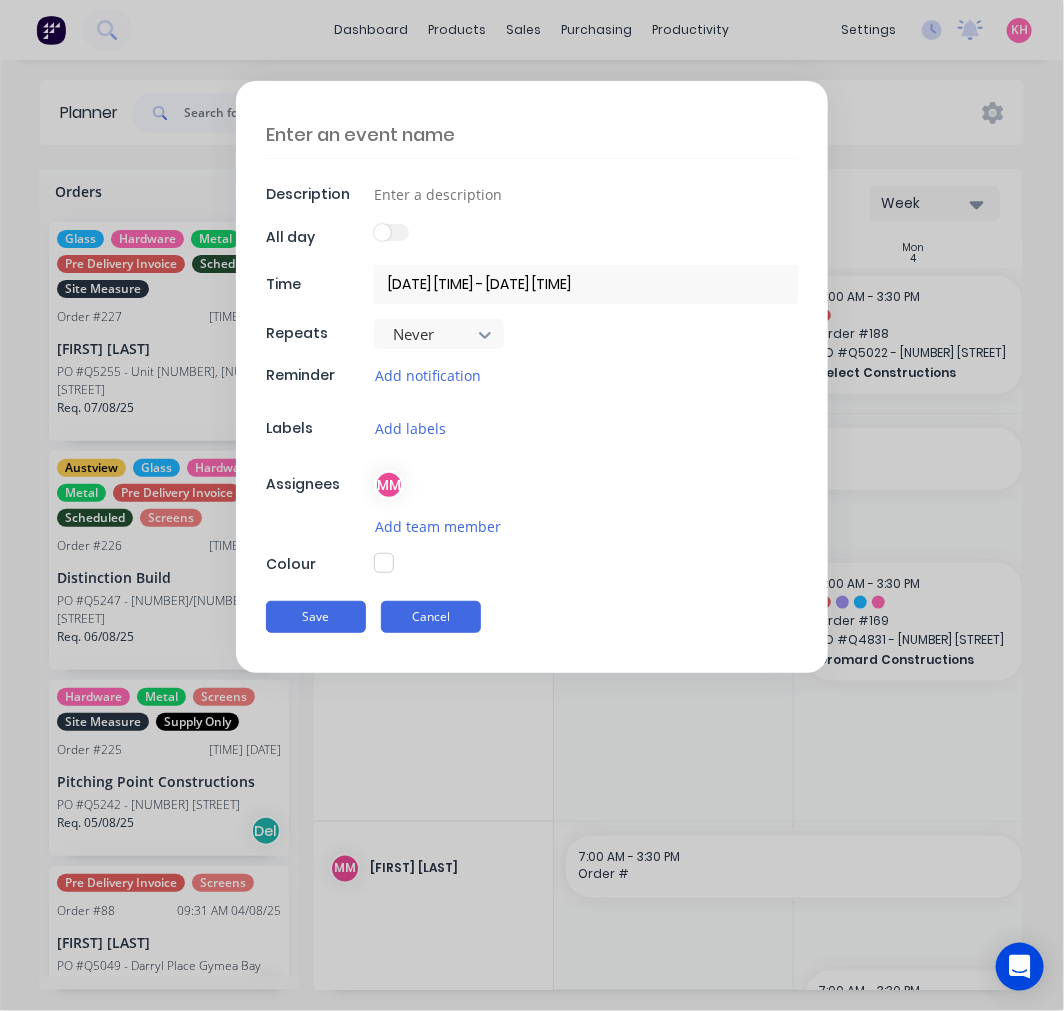 drag, startPoint x: 446, startPoint y: 624, endPoint x: 520, endPoint y: 741, distance: 138.43771 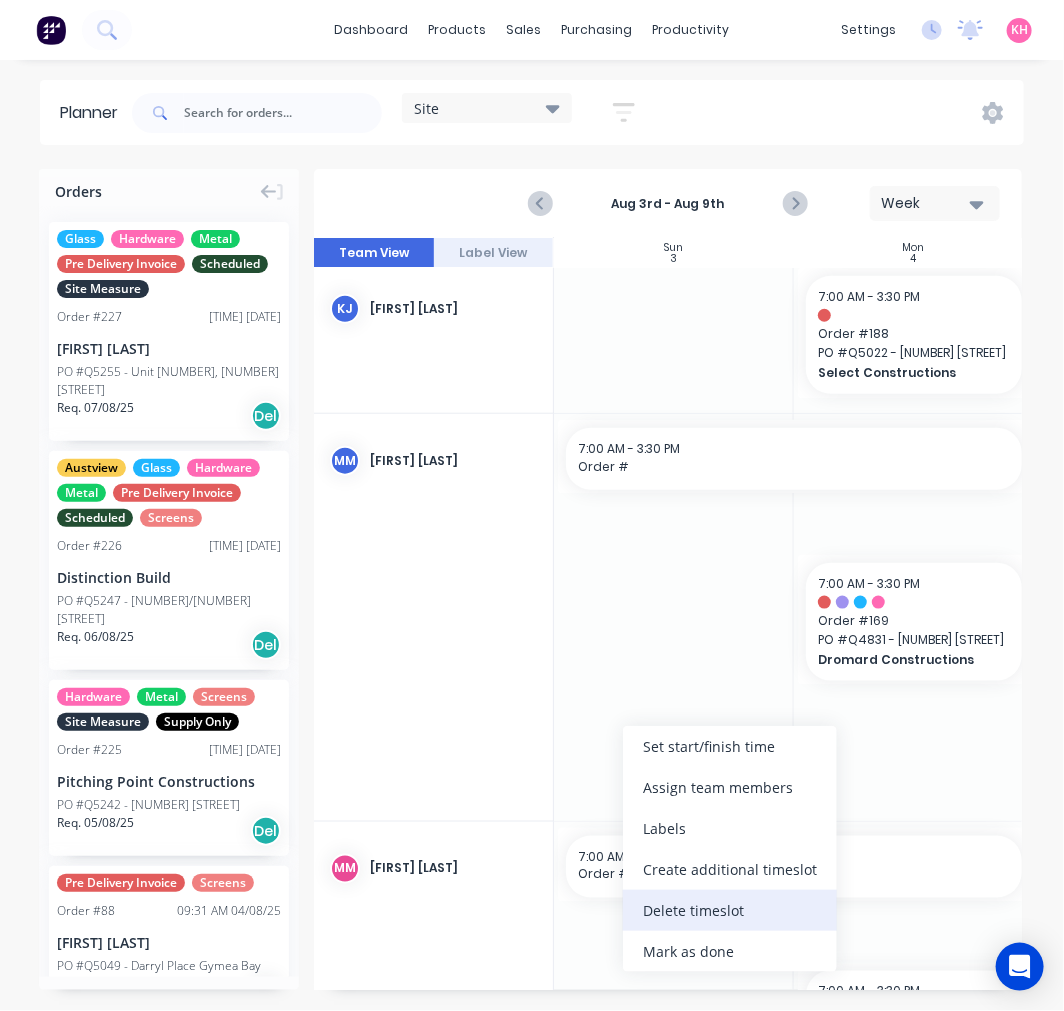 click on "Delete timeslot" at bounding box center (730, 910) 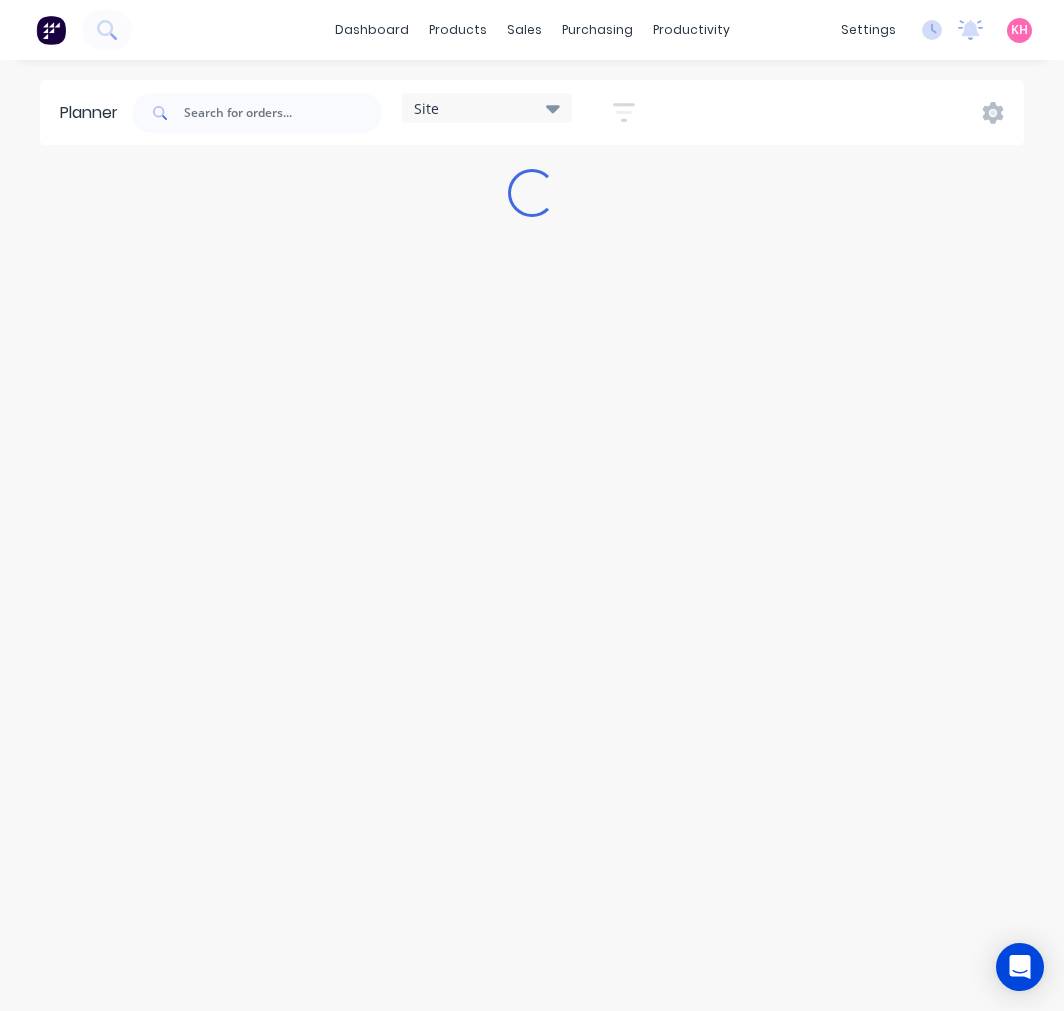 scroll, scrollTop: 0, scrollLeft: 0, axis: both 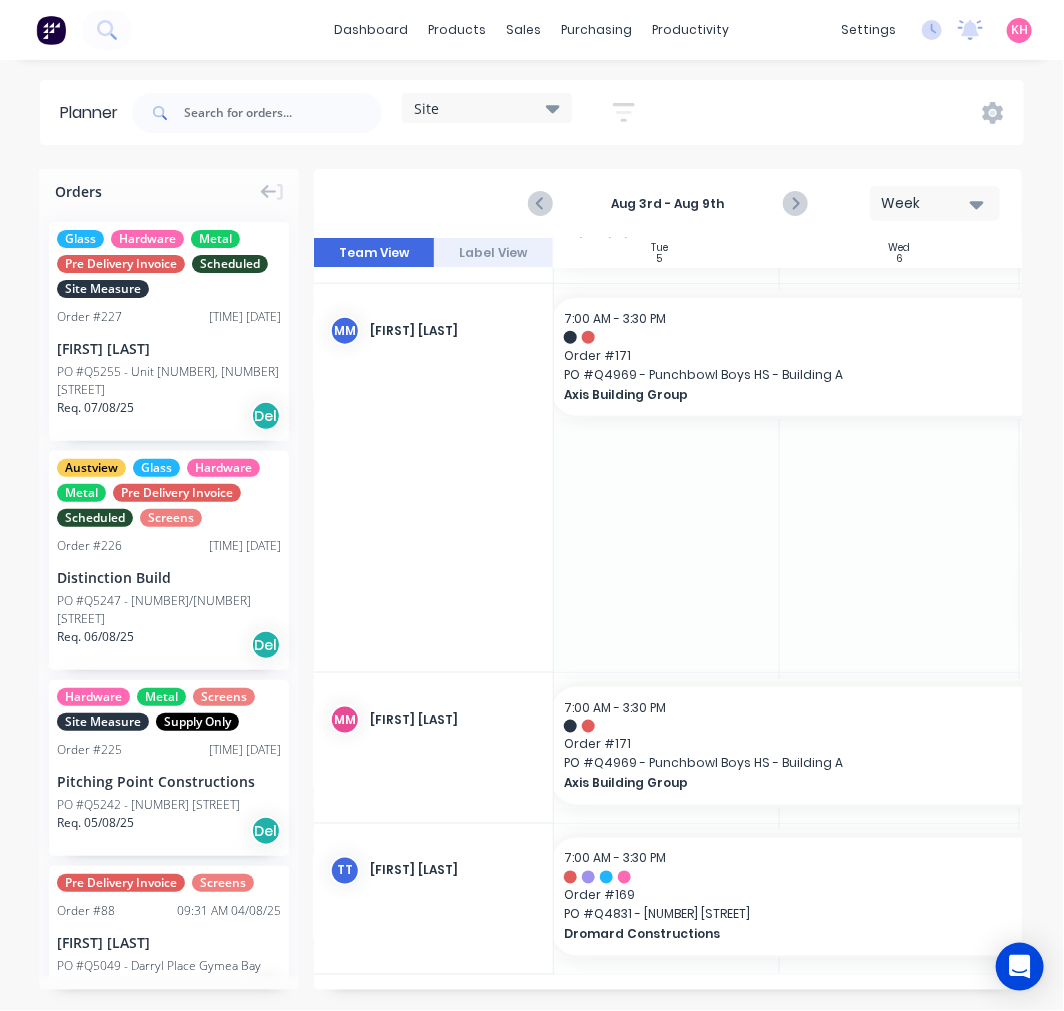 click on "Orders" at bounding box center [169, 187] 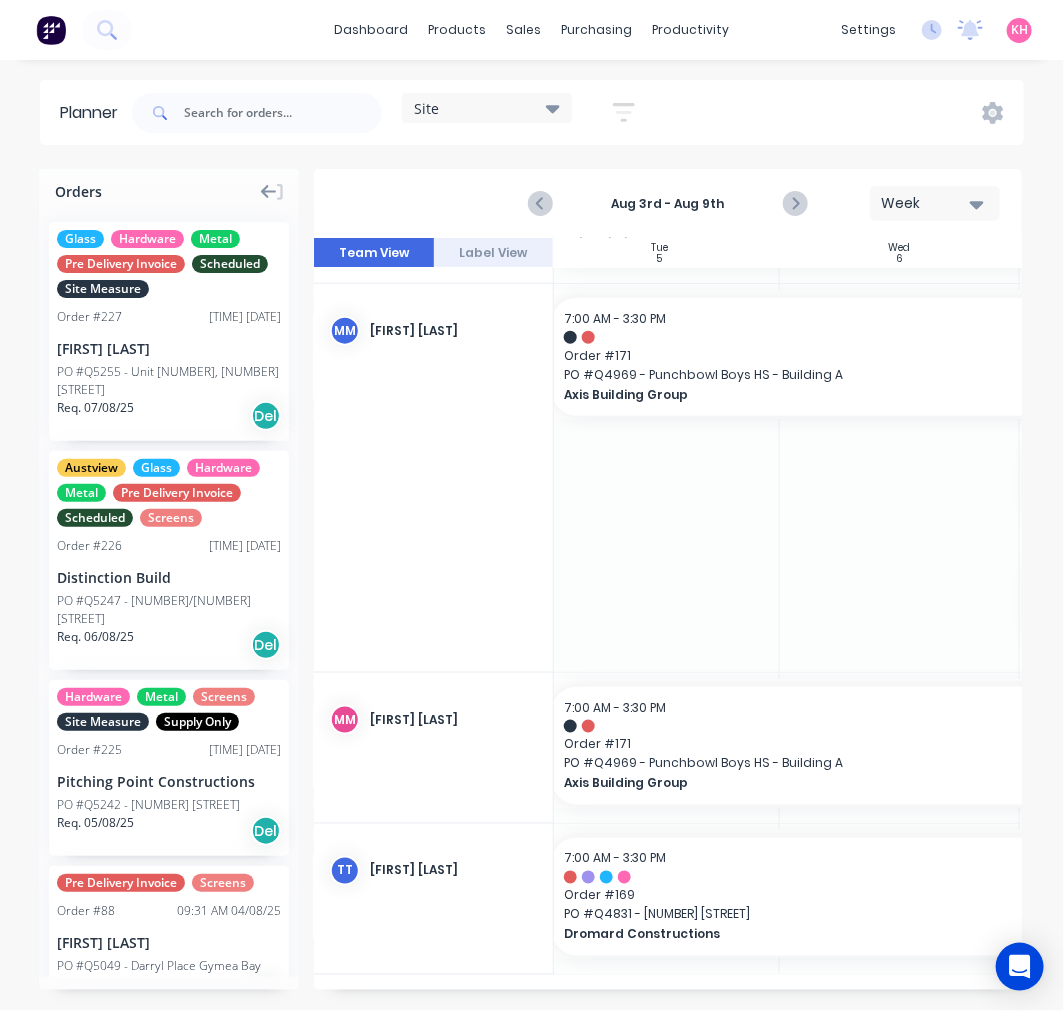 click 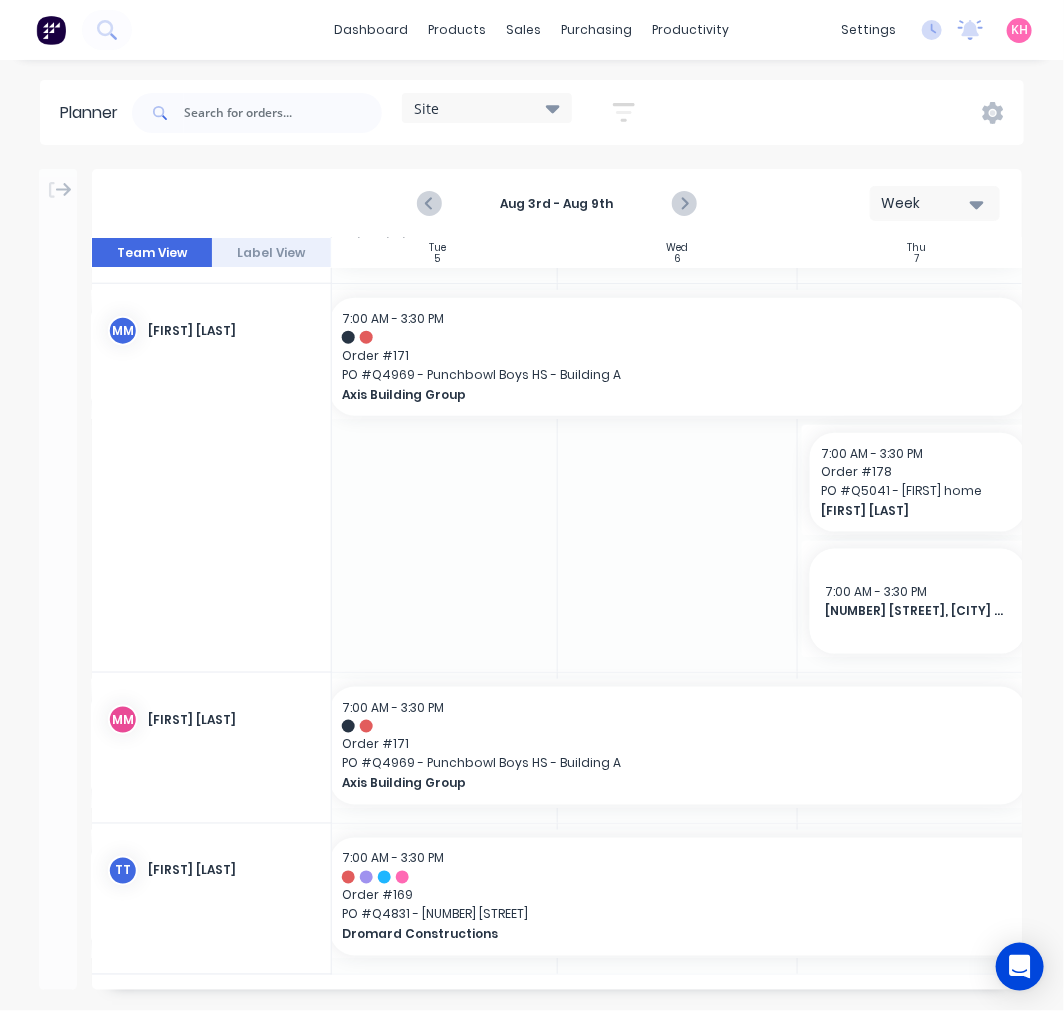 scroll, scrollTop: 687, scrollLeft: 494, axis: both 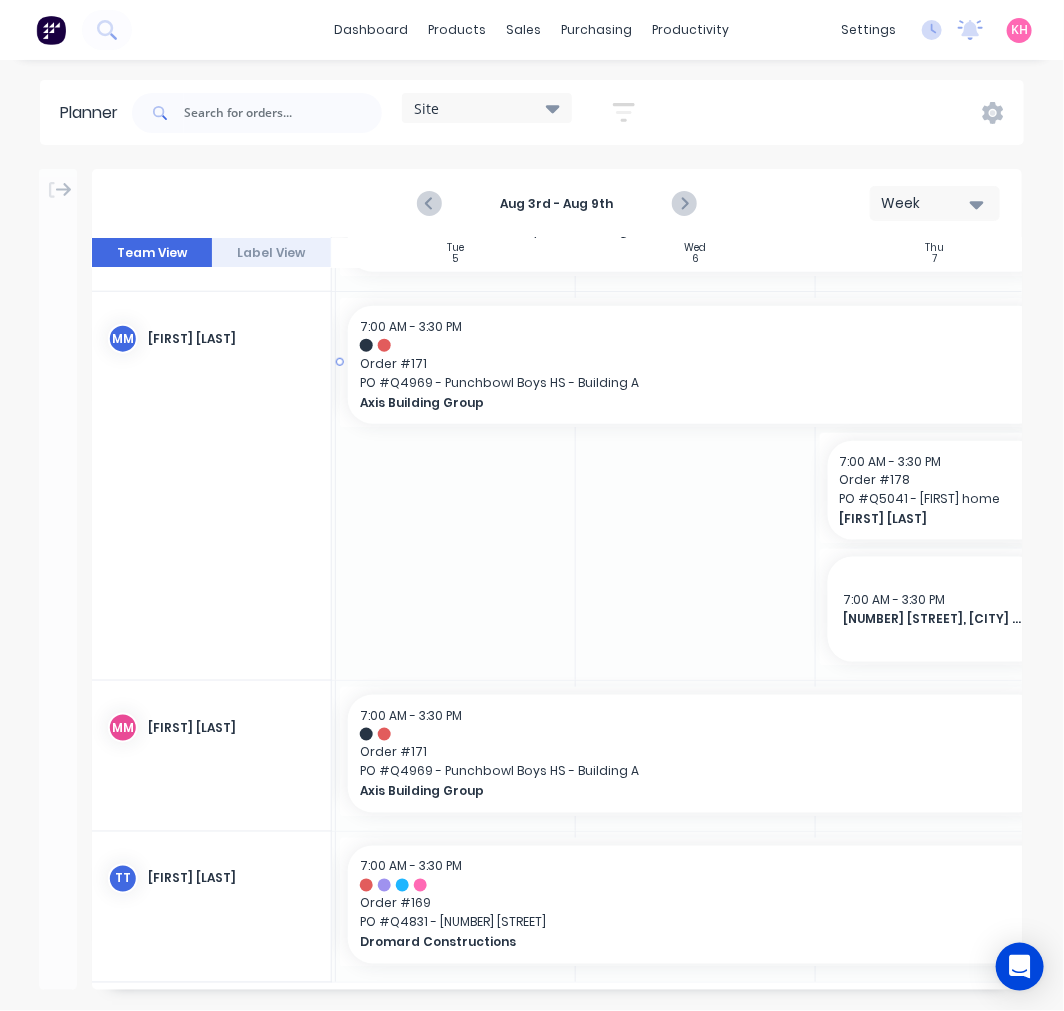 click on "Order # 171" at bounding box center [696, 364] 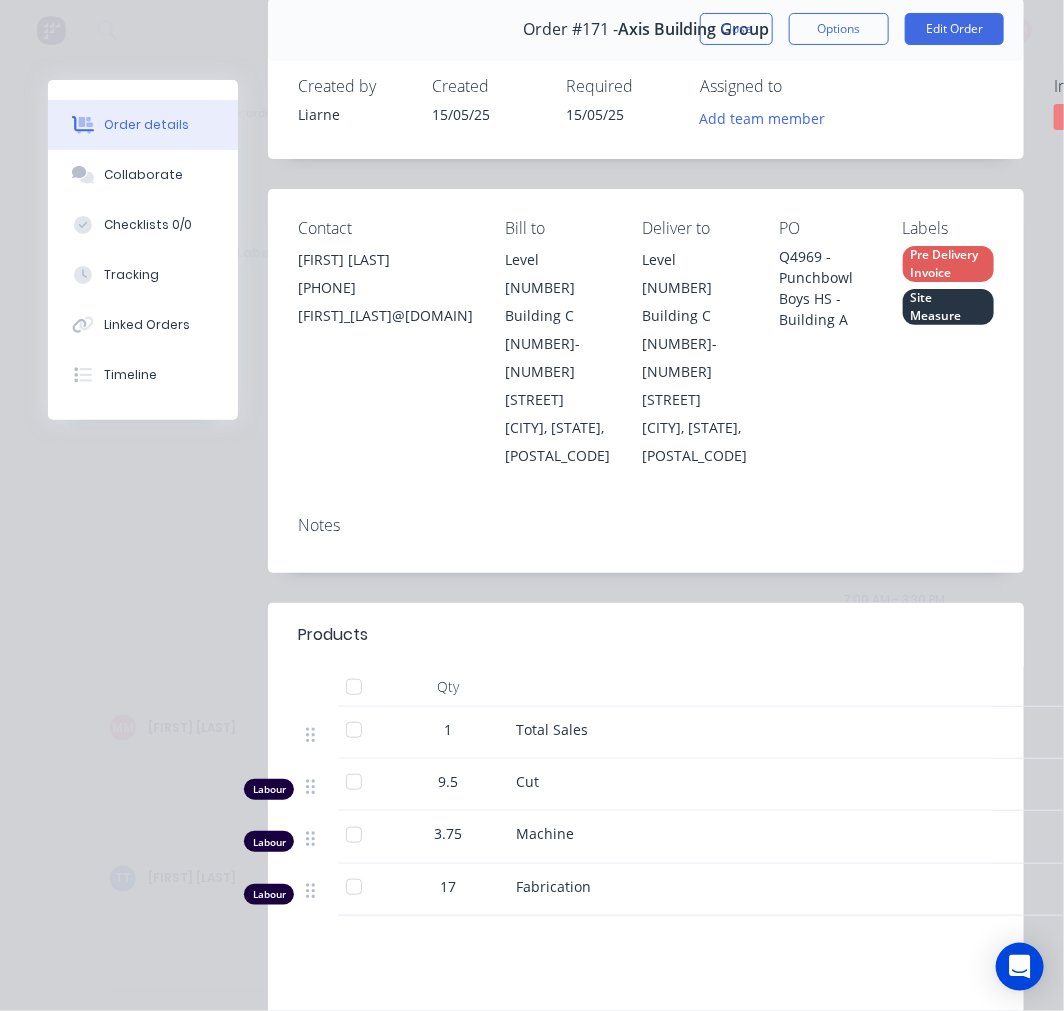 scroll, scrollTop: 0, scrollLeft: 0, axis: both 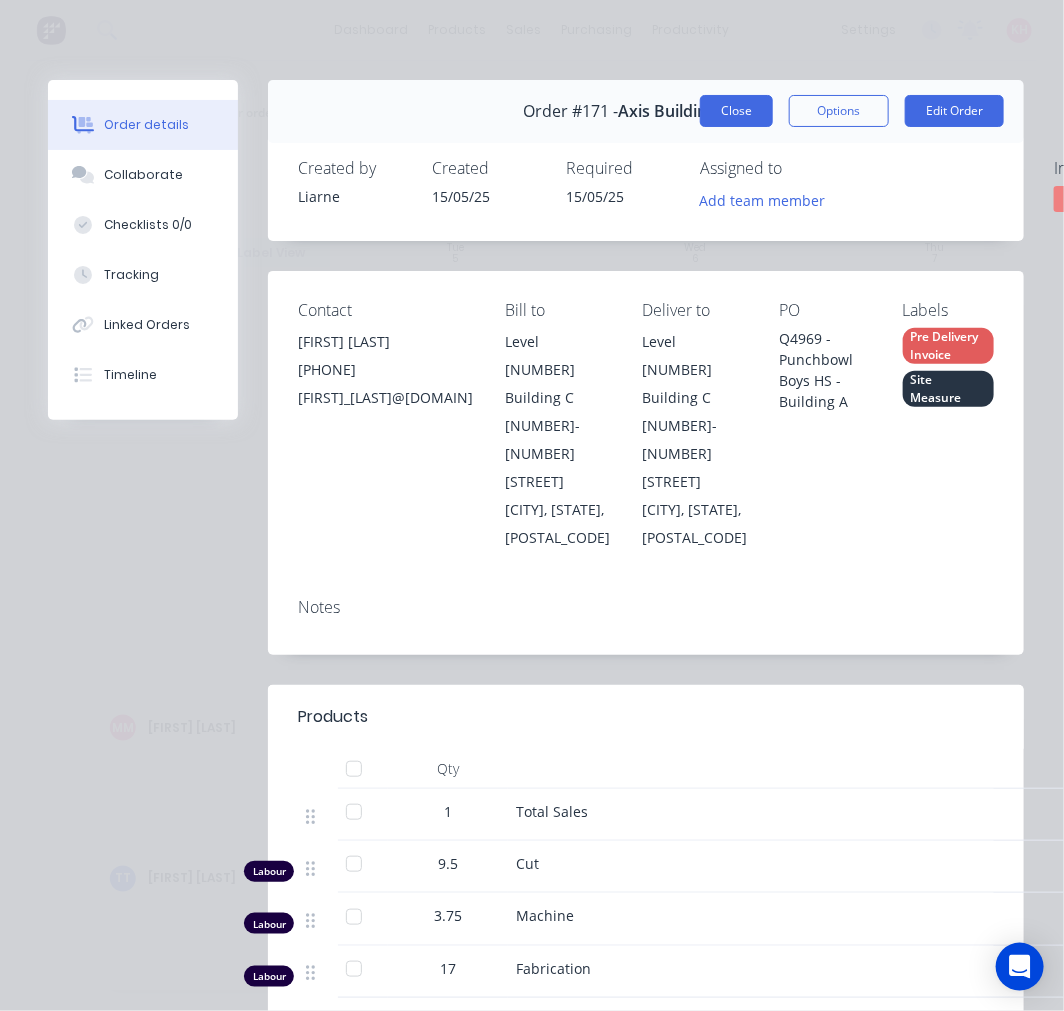 click on "Close" at bounding box center [736, 111] 